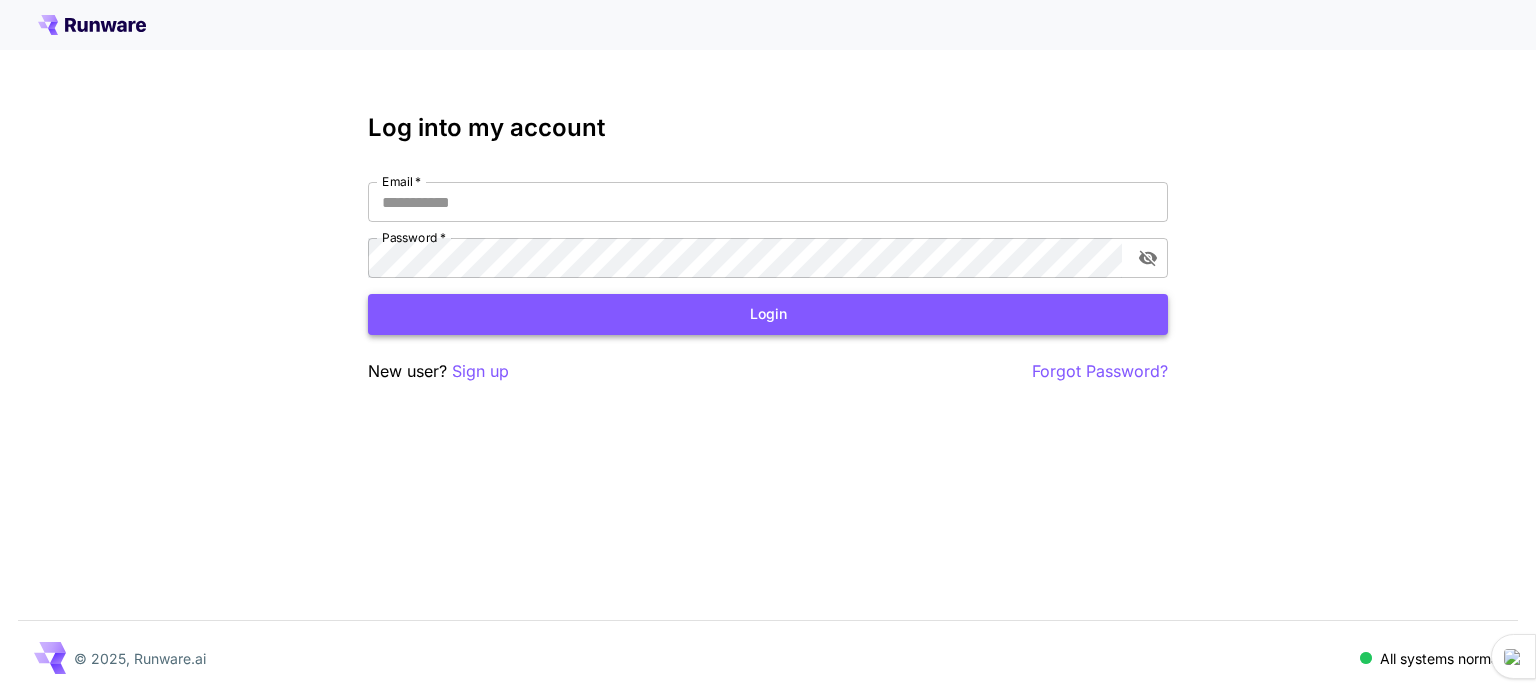 scroll, scrollTop: 0, scrollLeft: 0, axis: both 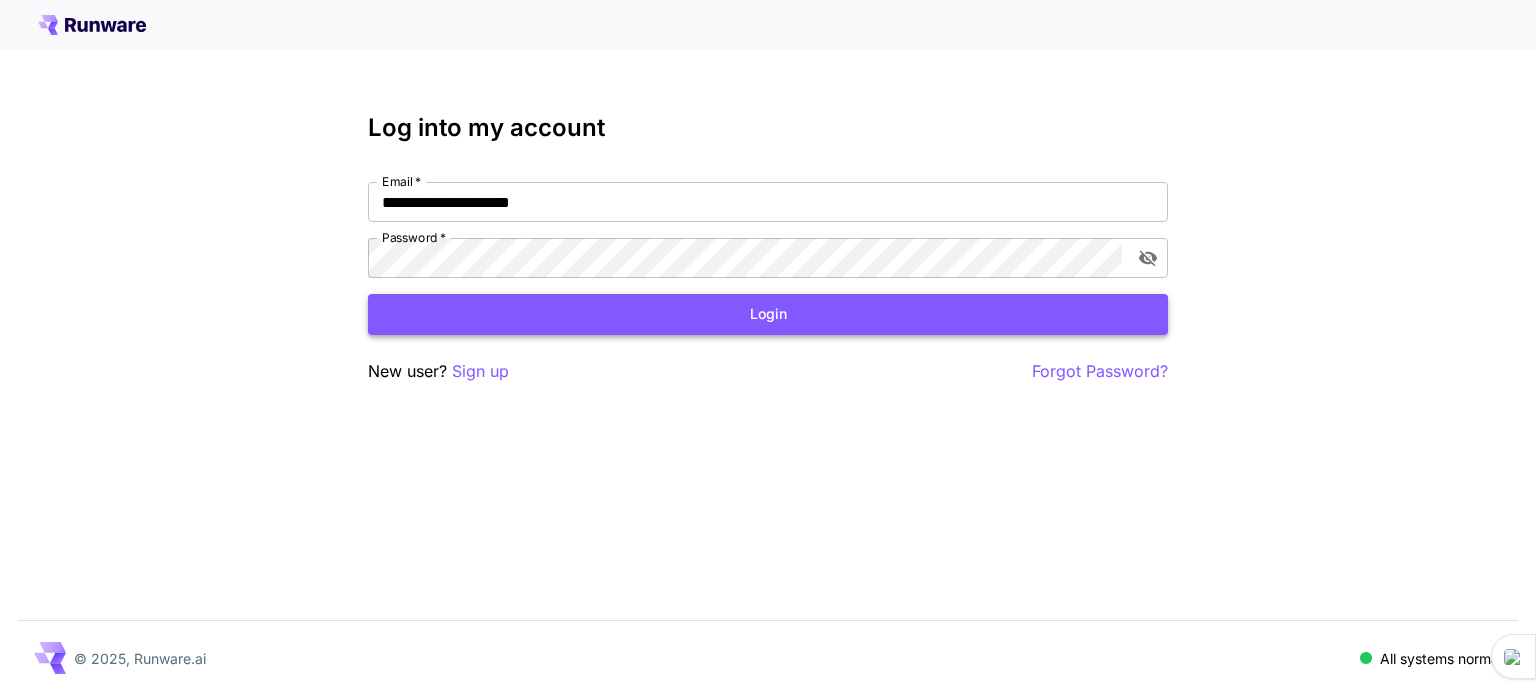 click on "Login" at bounding box center (768, 314) 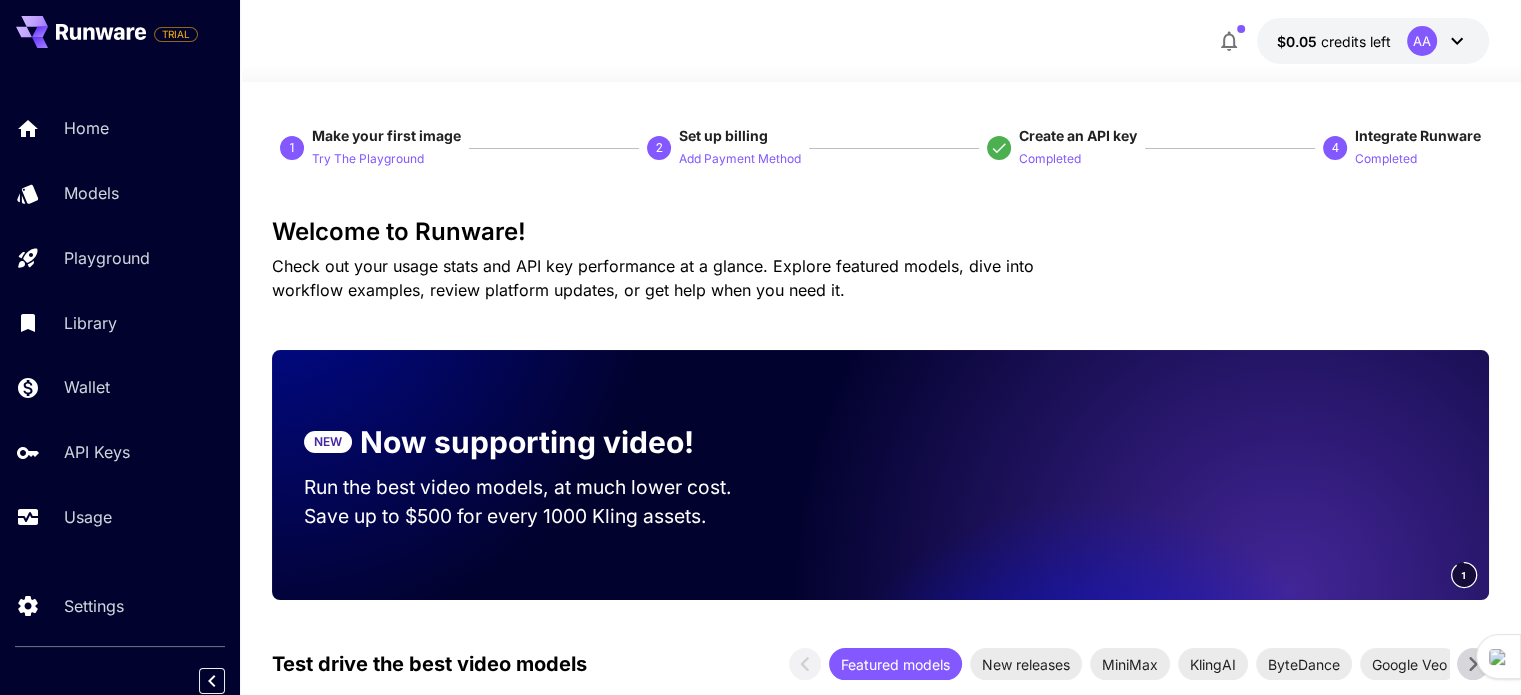 click 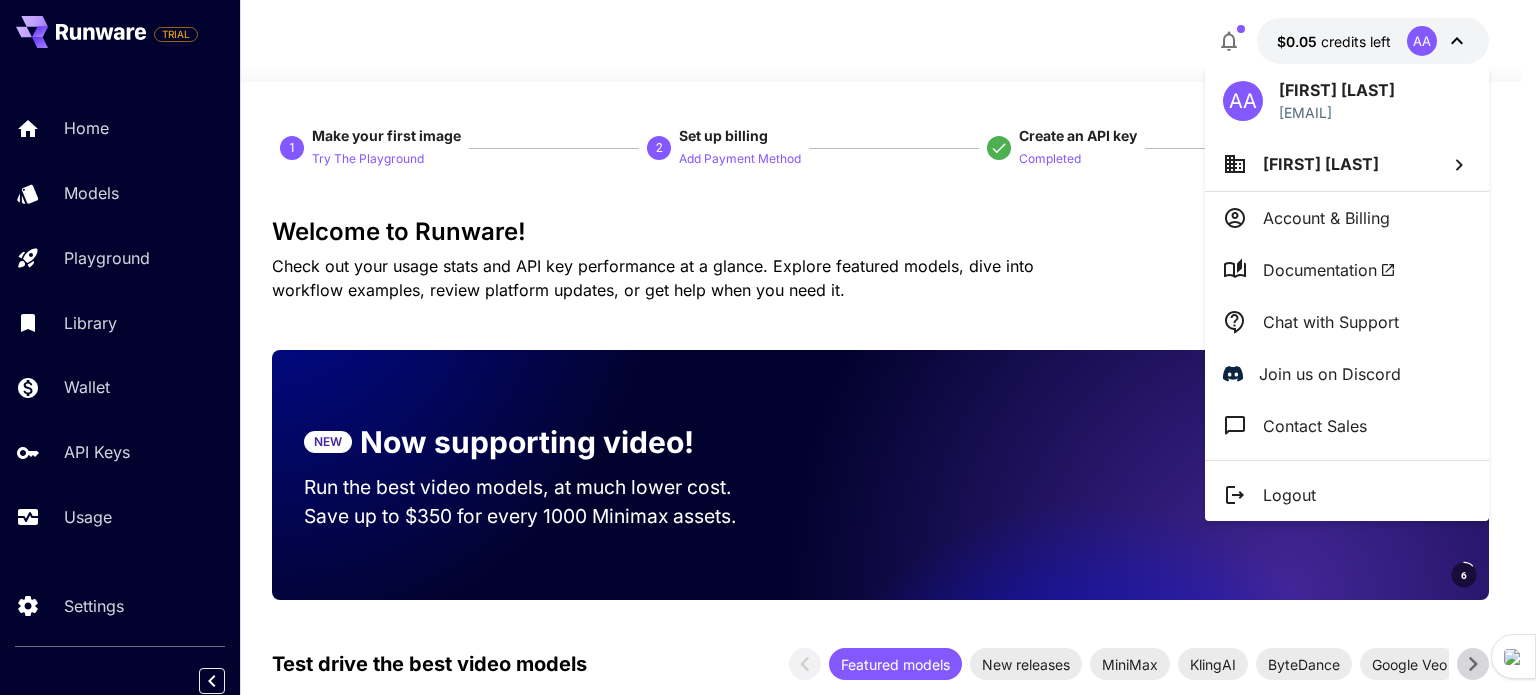 click on "Account & Billing" at bounding box center (1347, 218) 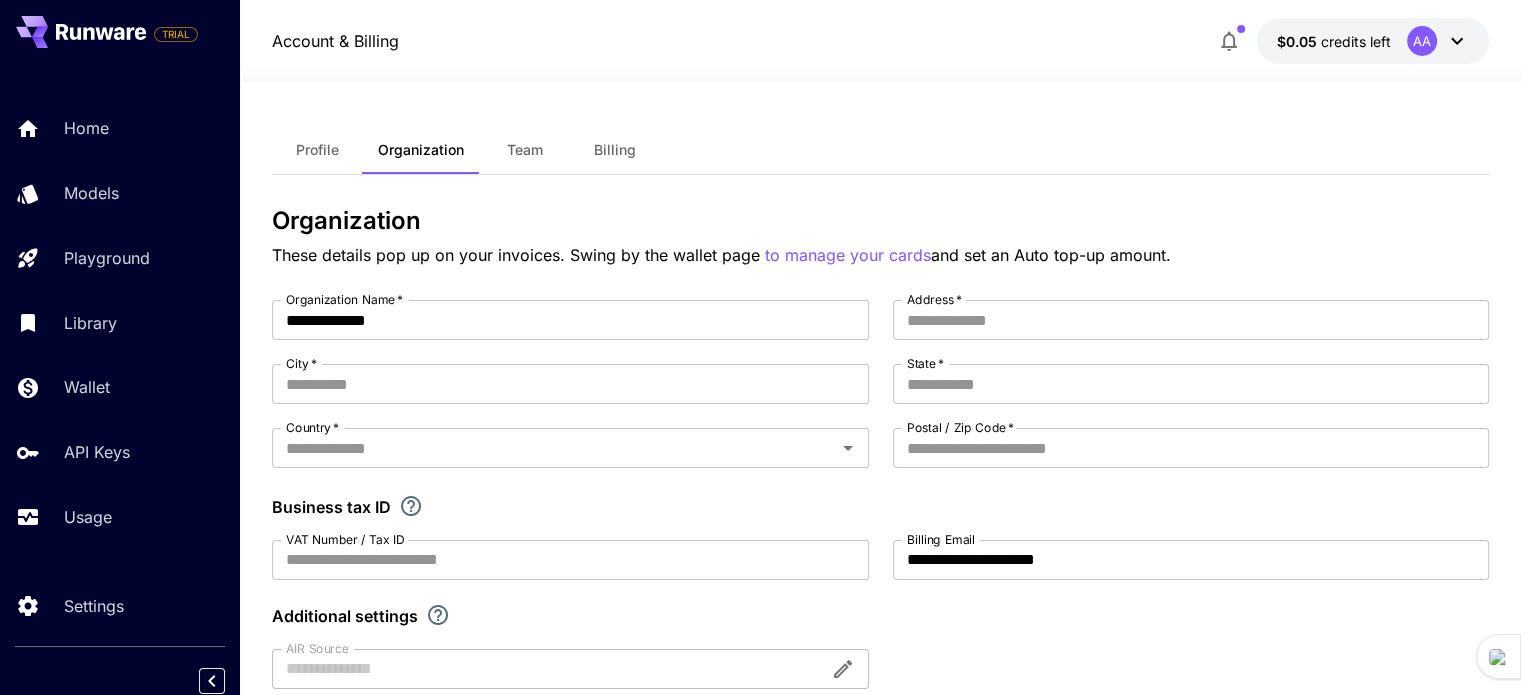 click on "Billing" at bounding box center [615, 150] 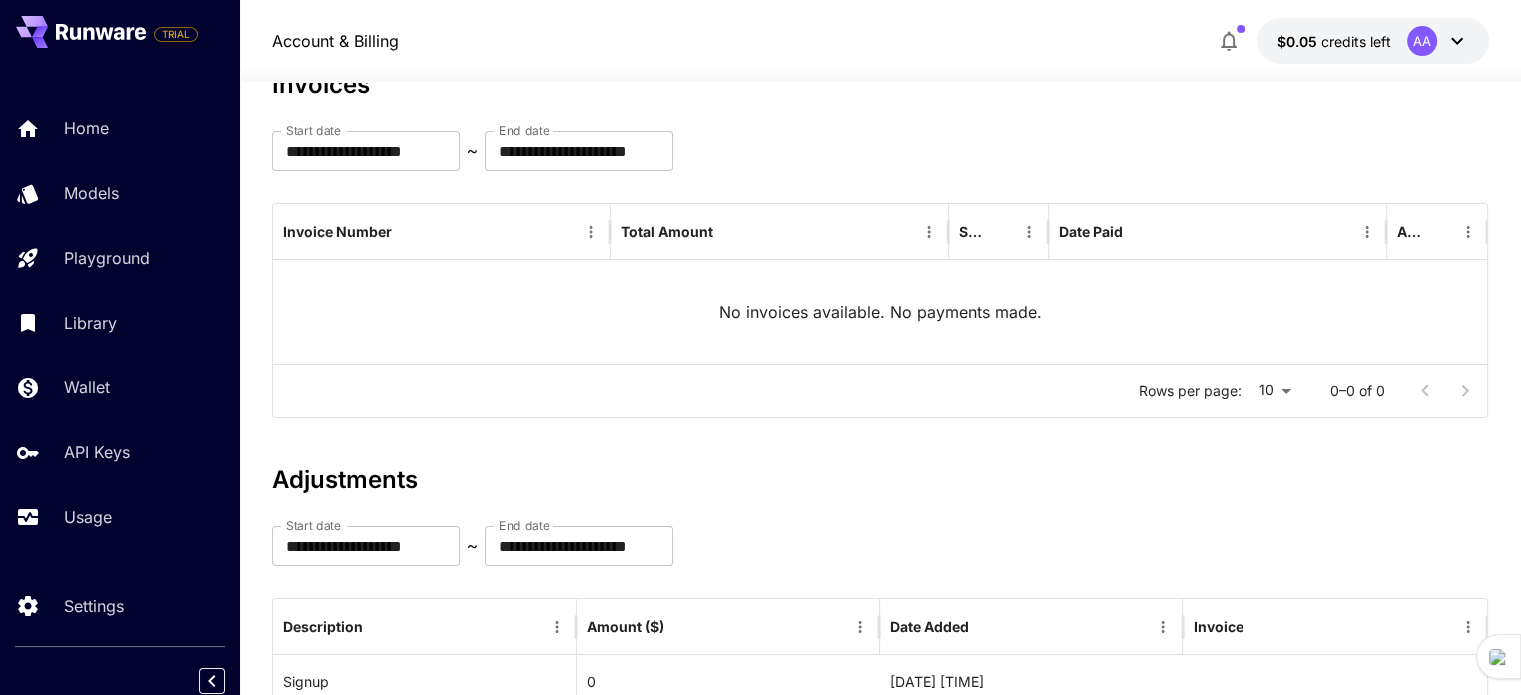 scroll, scrollTop: 138, scrollLeft: 0, axis: vertical 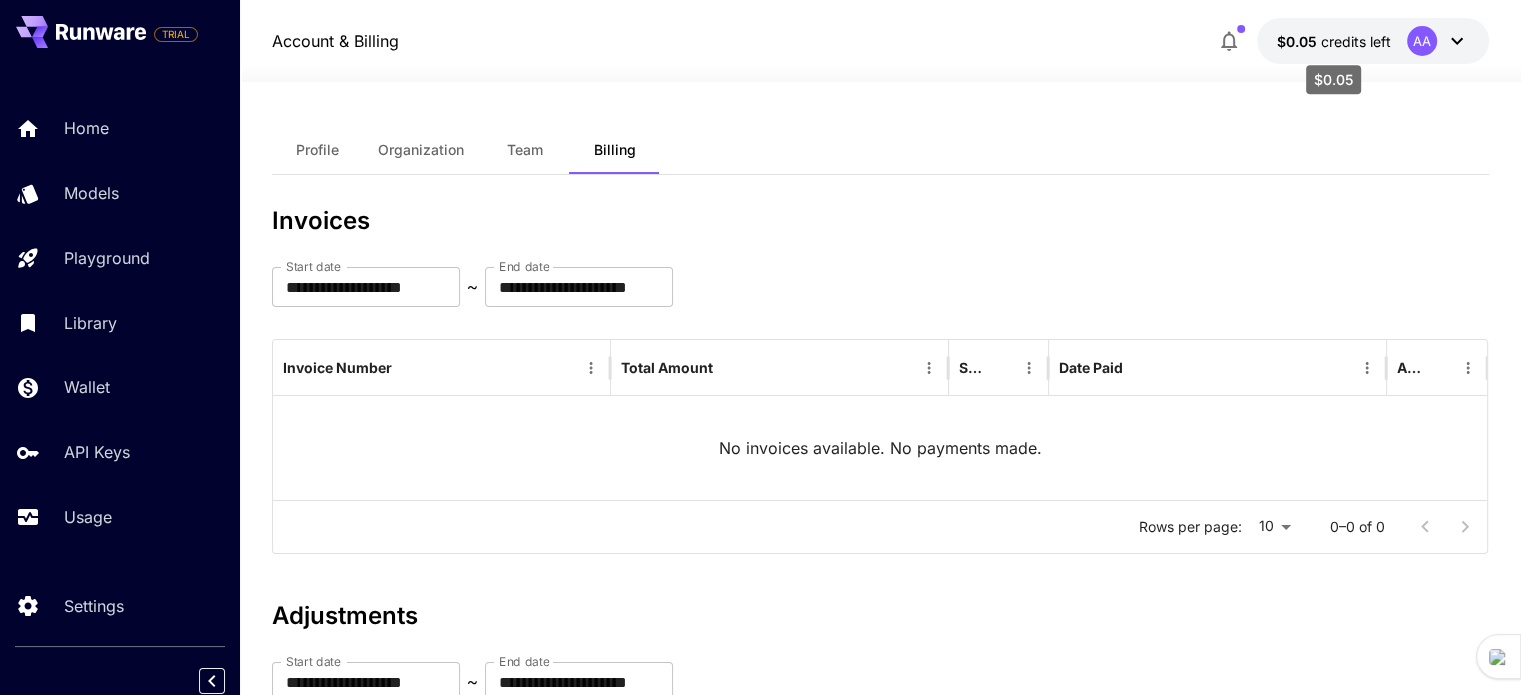 click on "credits left" at bounding box center [1356, 41] 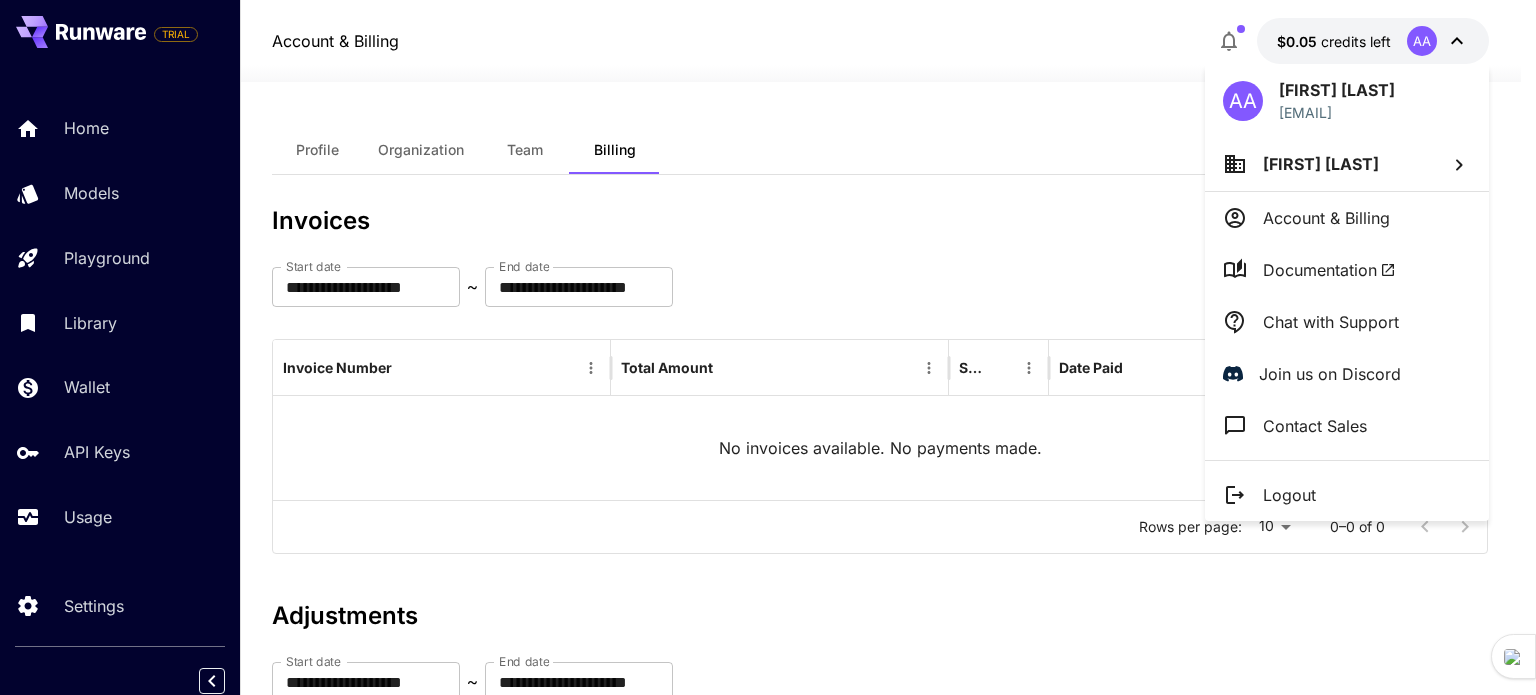 click on "Account & Billing" at bounding box center [1326, 218] 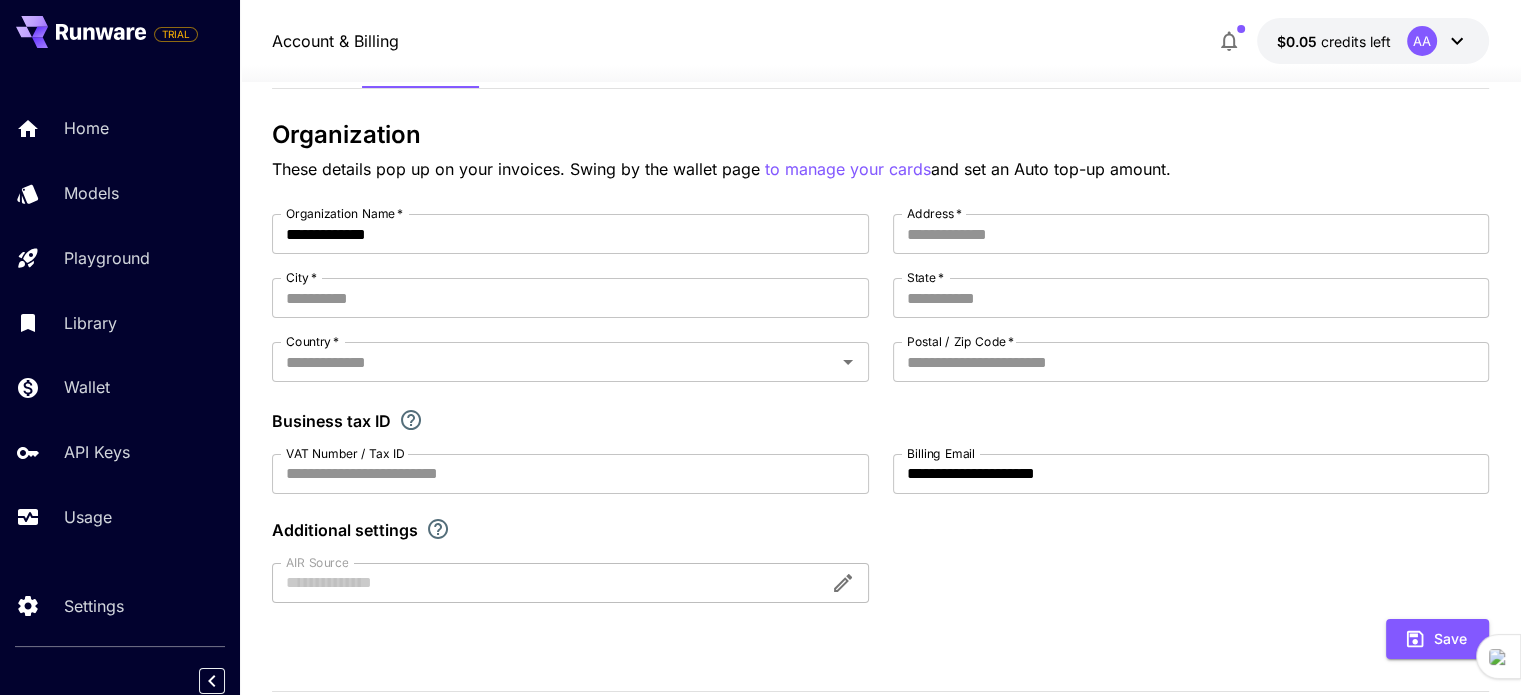 scroll, scrollTop: 83, scrollLeft: 0, axis: vertical 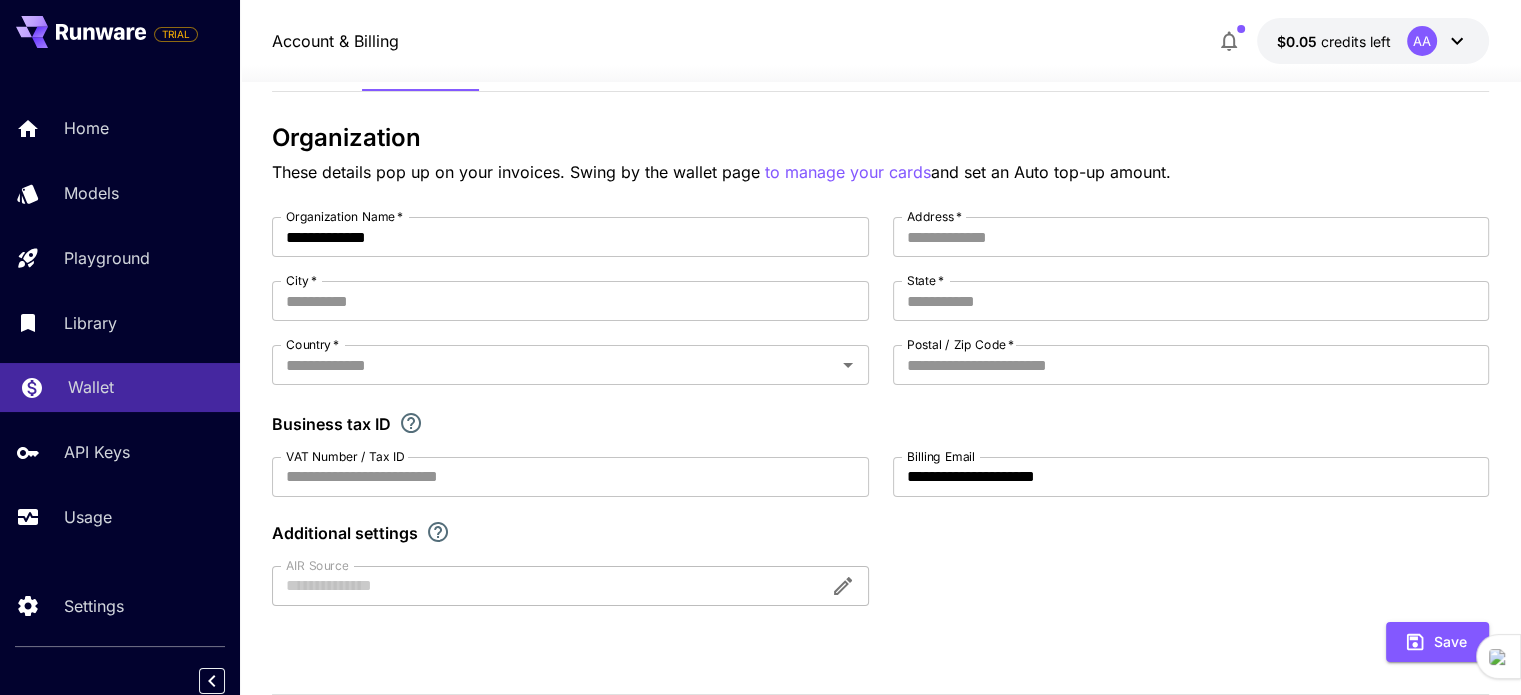 click on "Wallet" at bounding box center [120, 387] 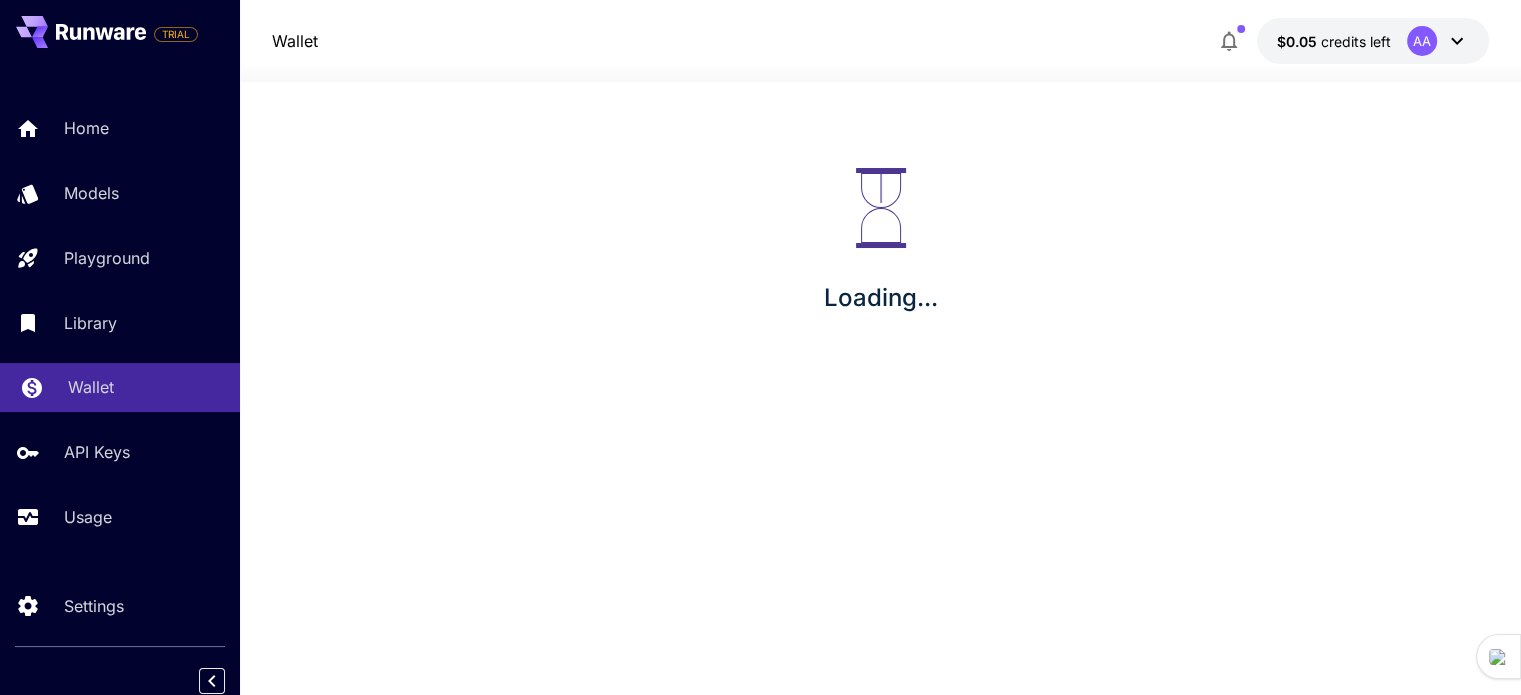 scroll, scrollTop: 0, scrollLeft: 0, axis: both 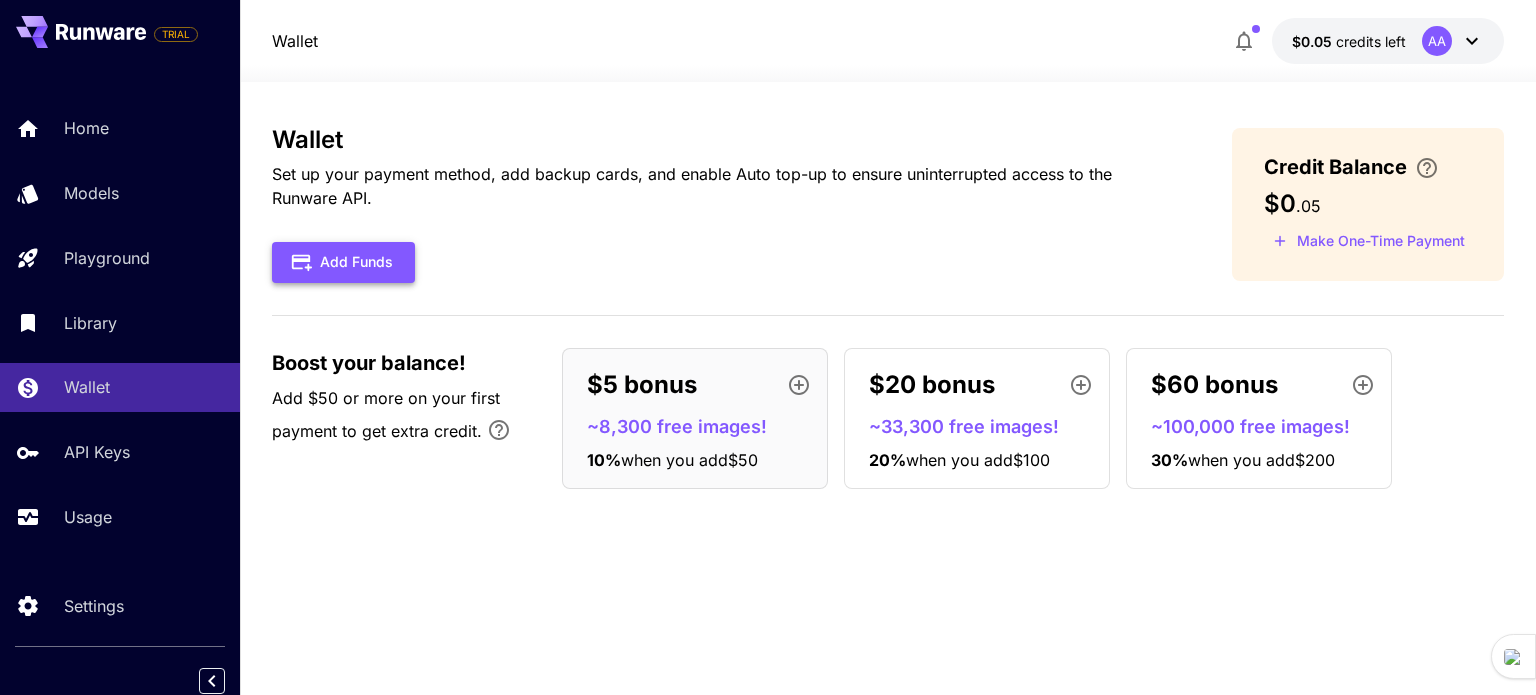 click on "Add Funds" at bounding box center [343, 262] 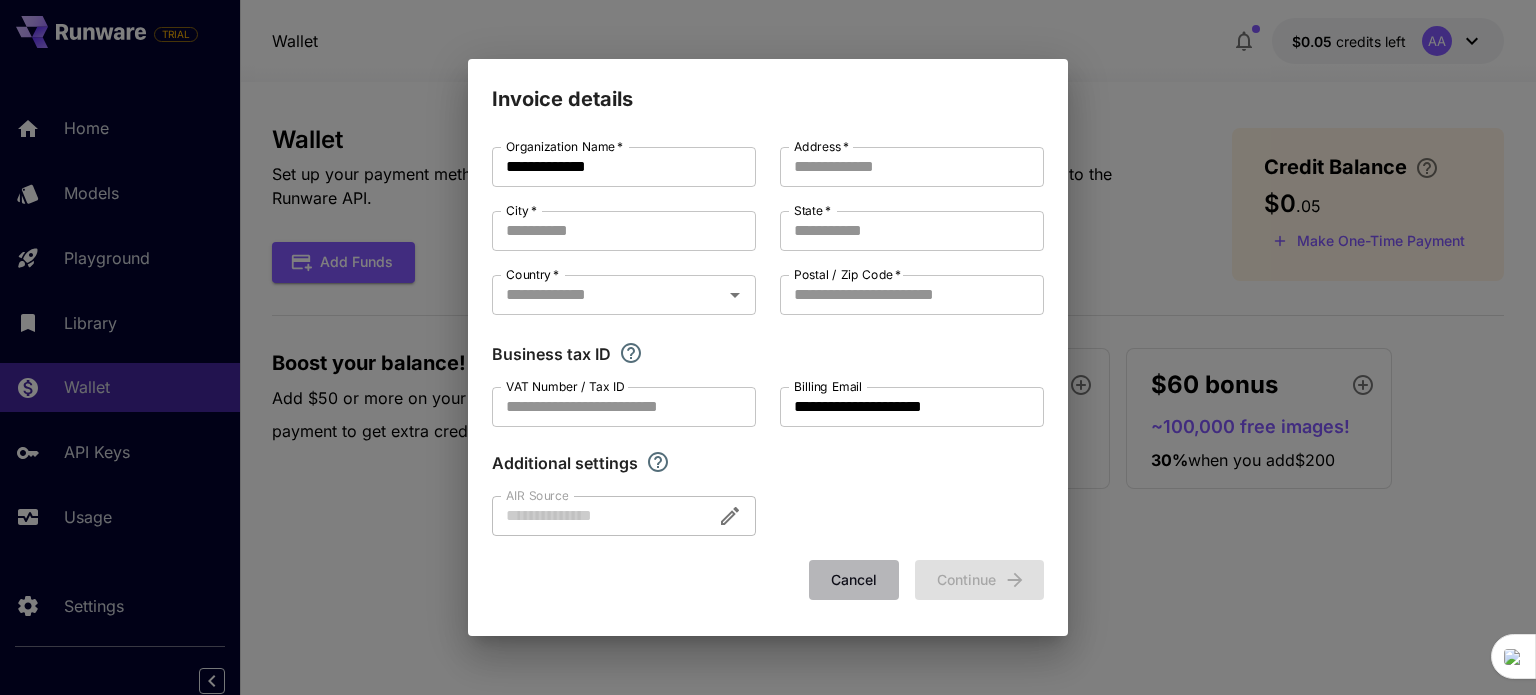 click on "Cancel" at bounding box center [854, 580] 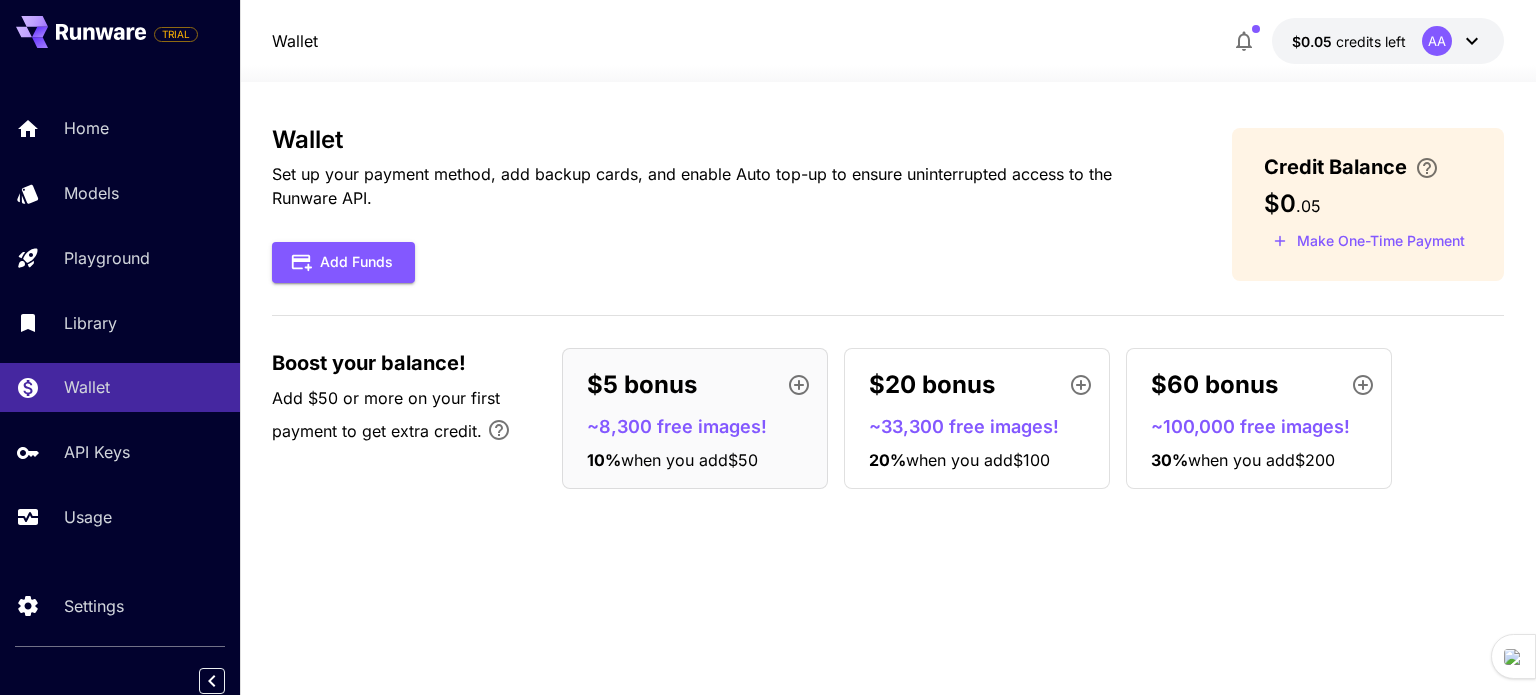 click 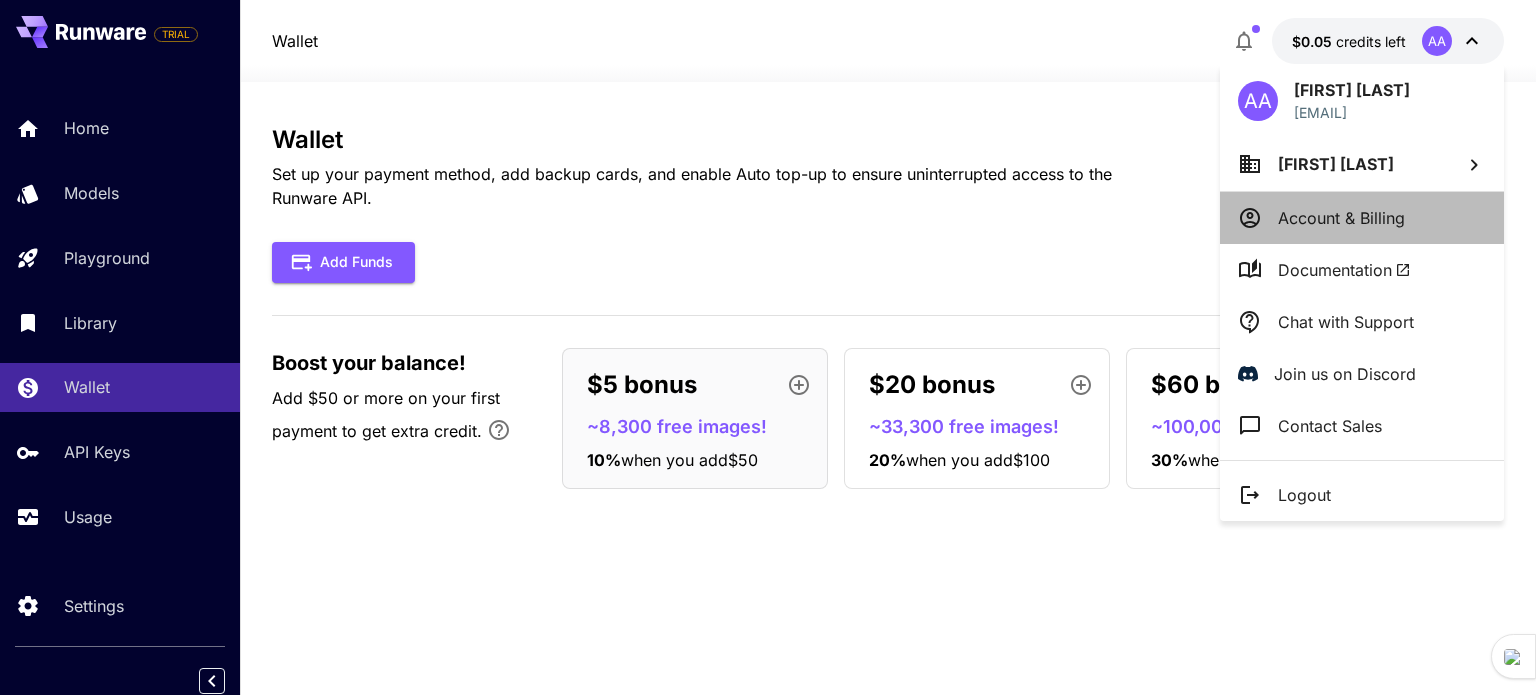 click on "Account & Billing" at bounding box center (1341, 218) 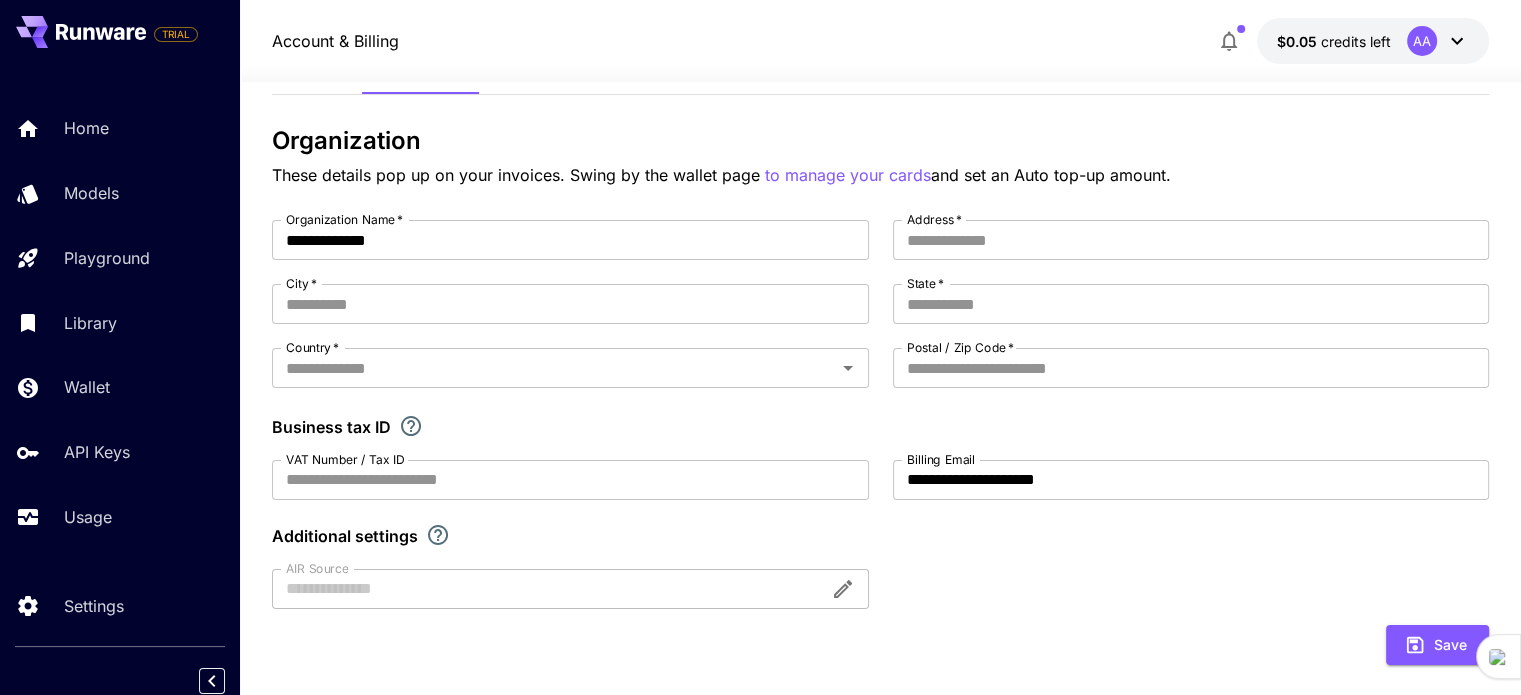 scroll, scrollTop: 82, scrollLeft: 0, axis: vertical 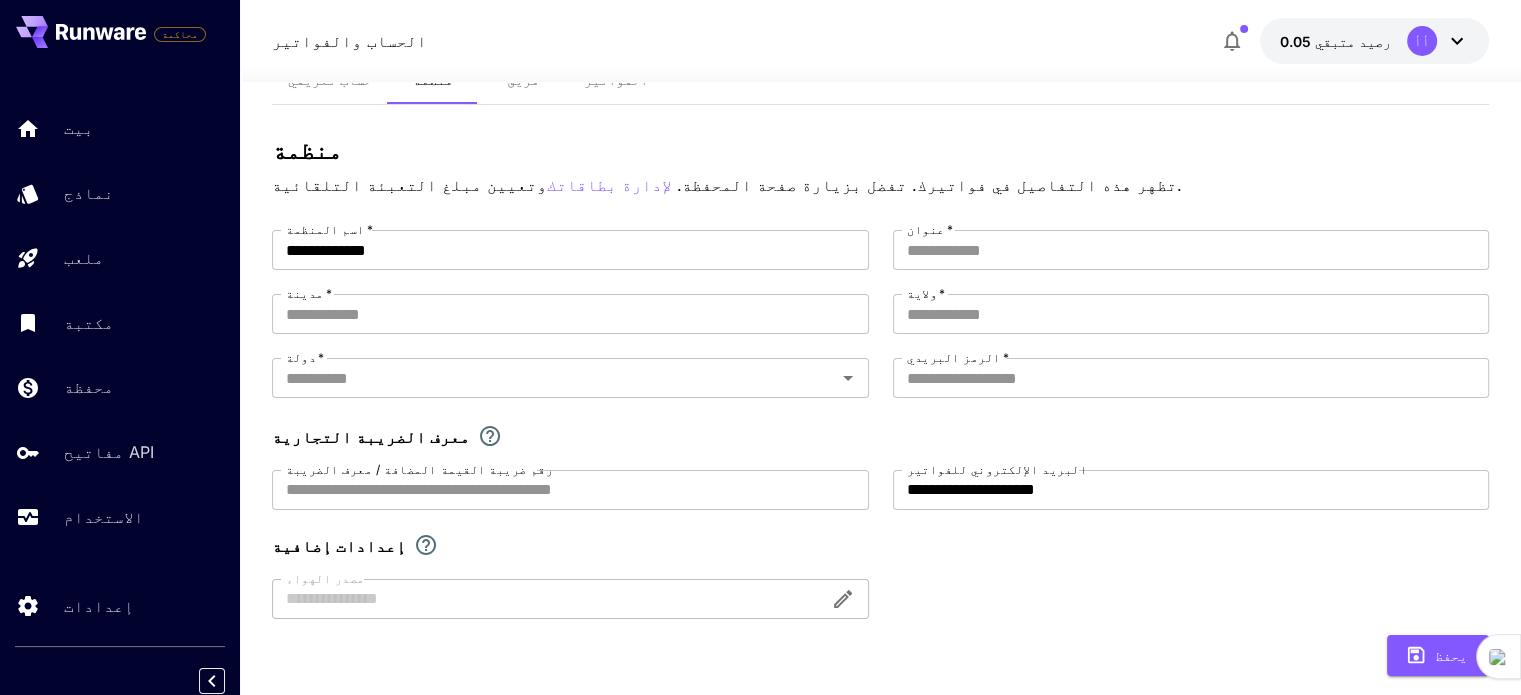 click on "منظمة" at bounding box center [880, 151] 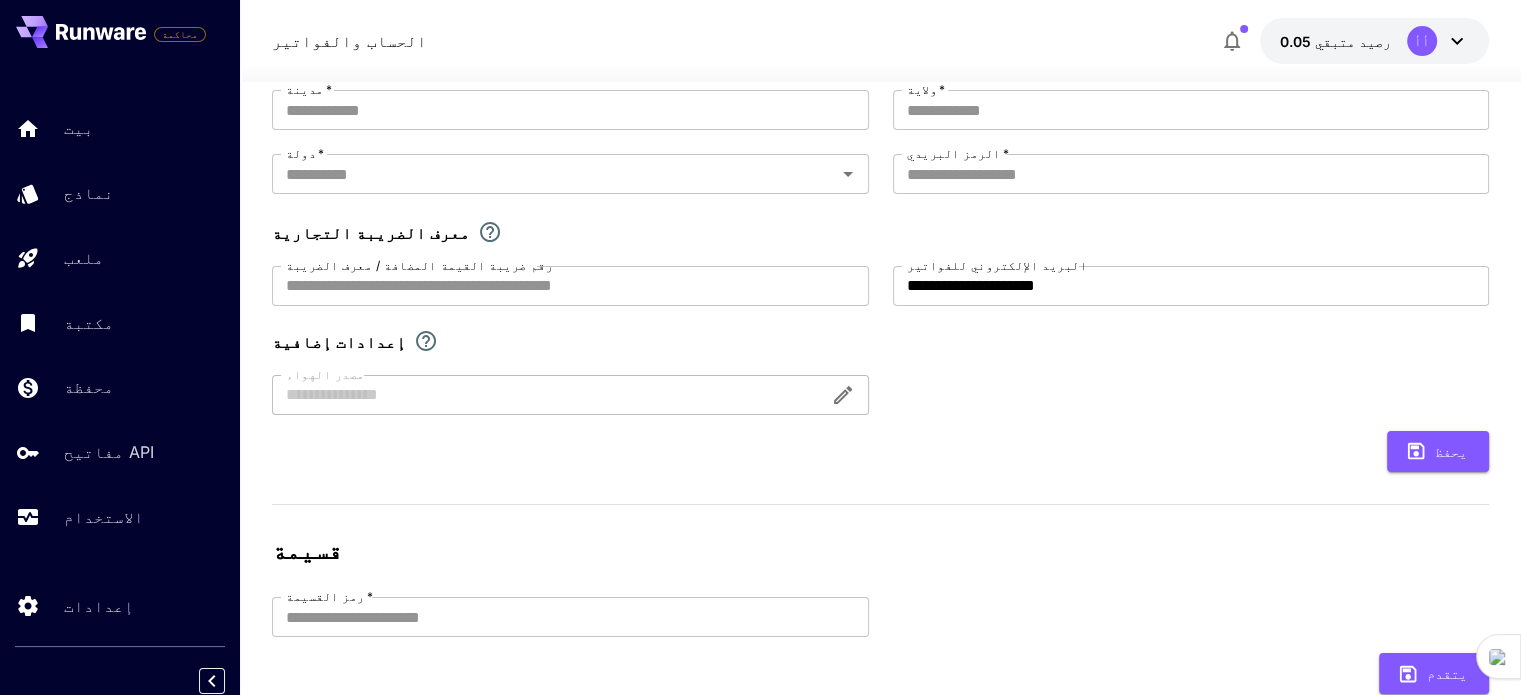 scroll, scrollTop: 269, scrollLeft: 0, axis: vertical 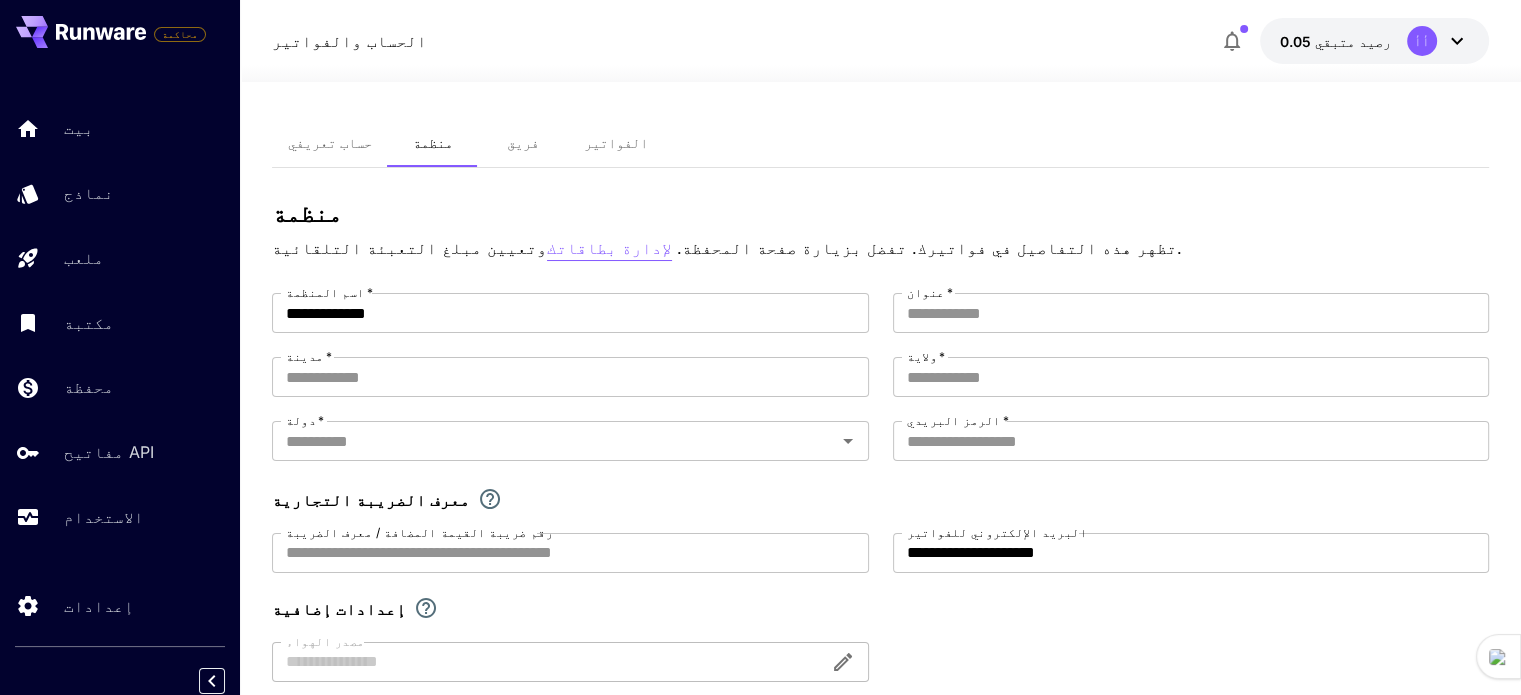 click on "لإدارة بطاقاتك" at bounding box center (609, 248) 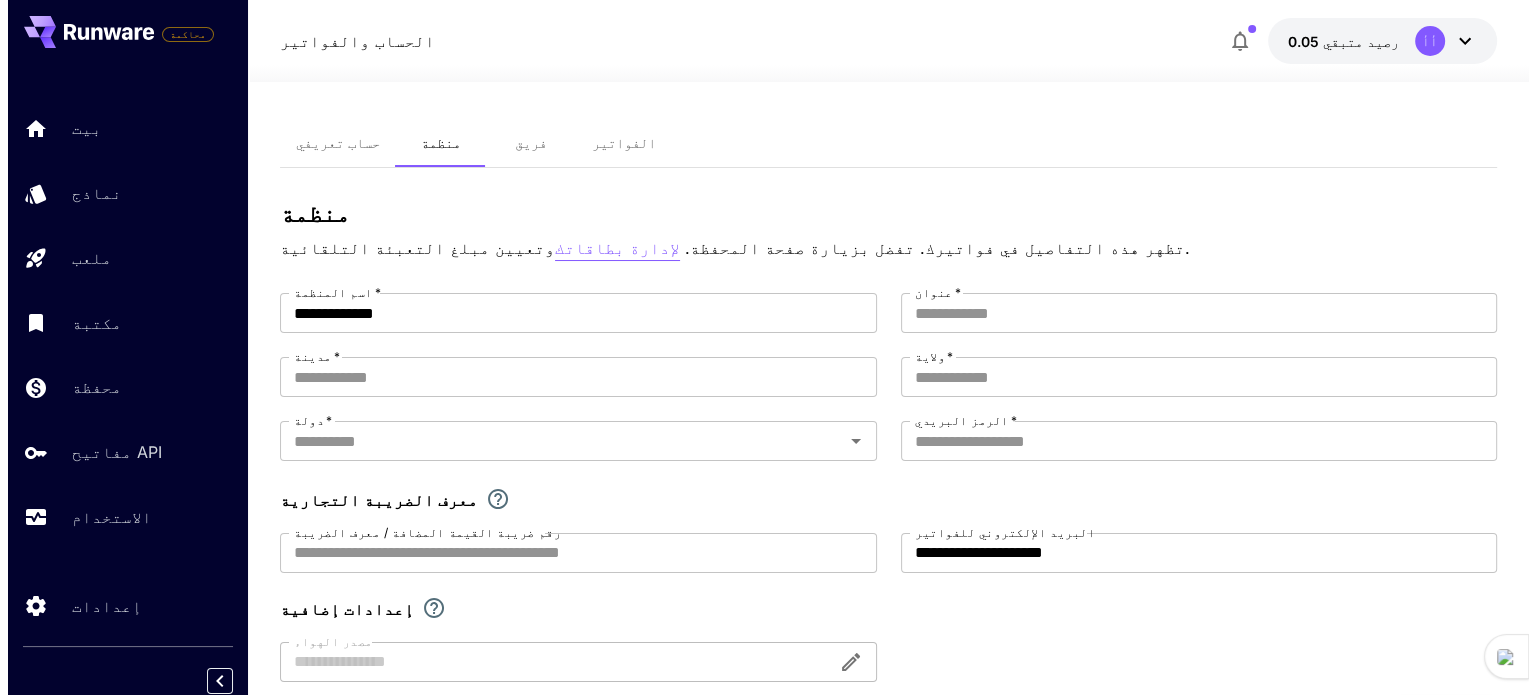 scroll, scrollTop: 0, scrollLeft: 0, axis: both 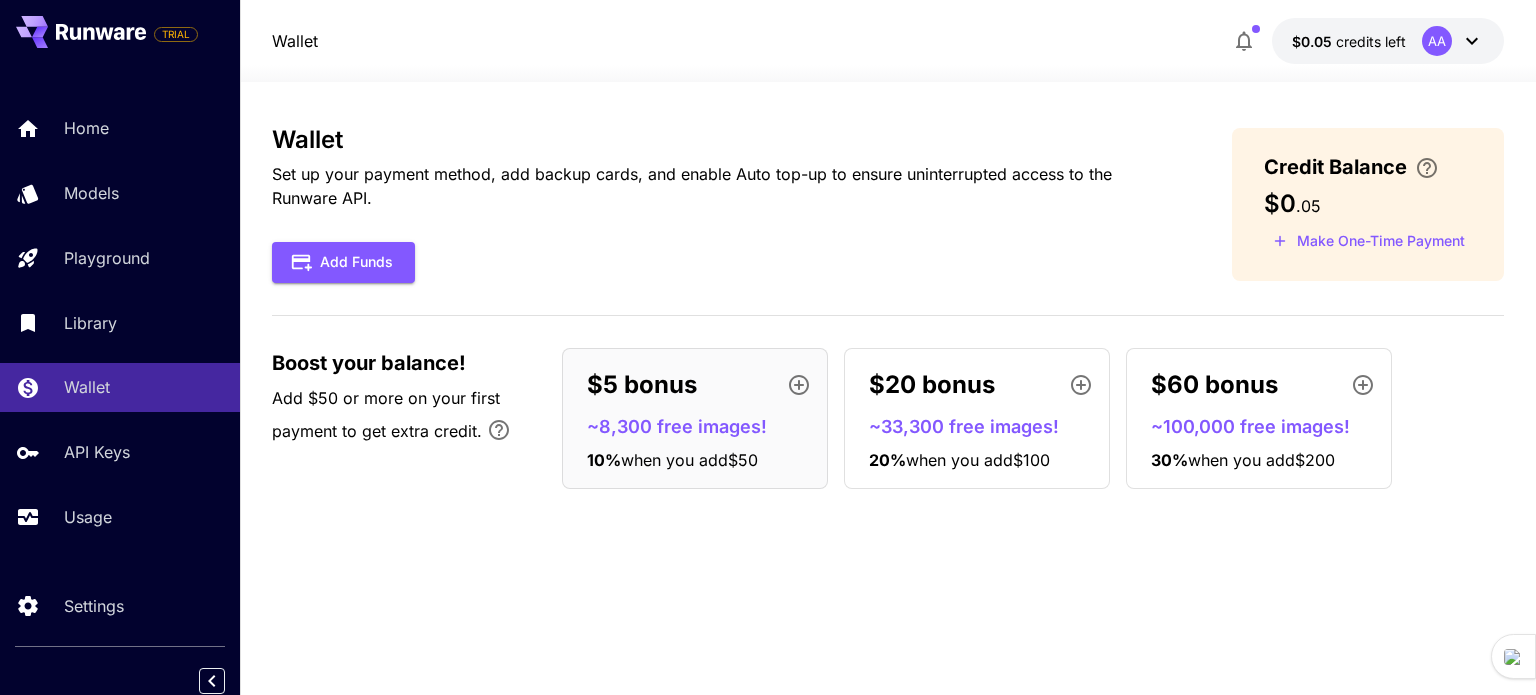click at bounding box center [888, 70] 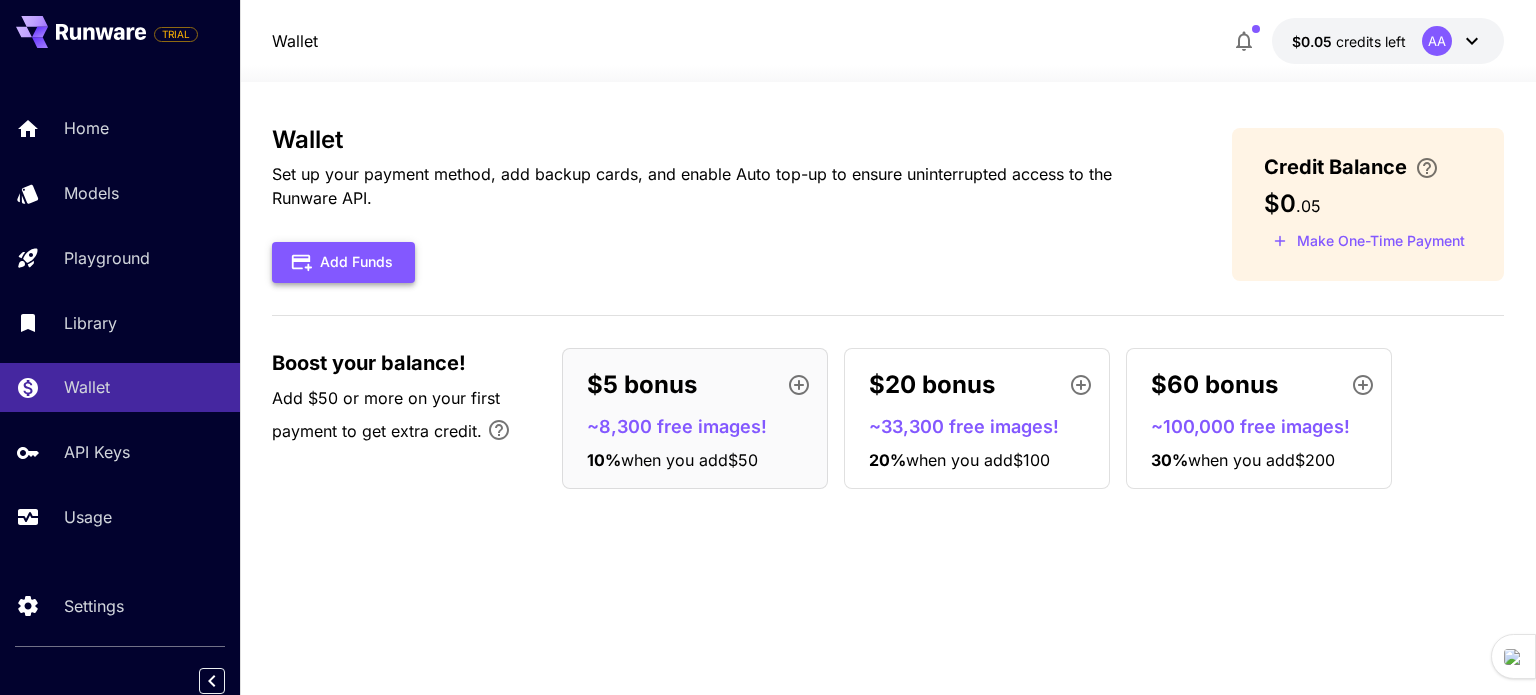 click on "Add Funds" at bounding box center (343, 262) 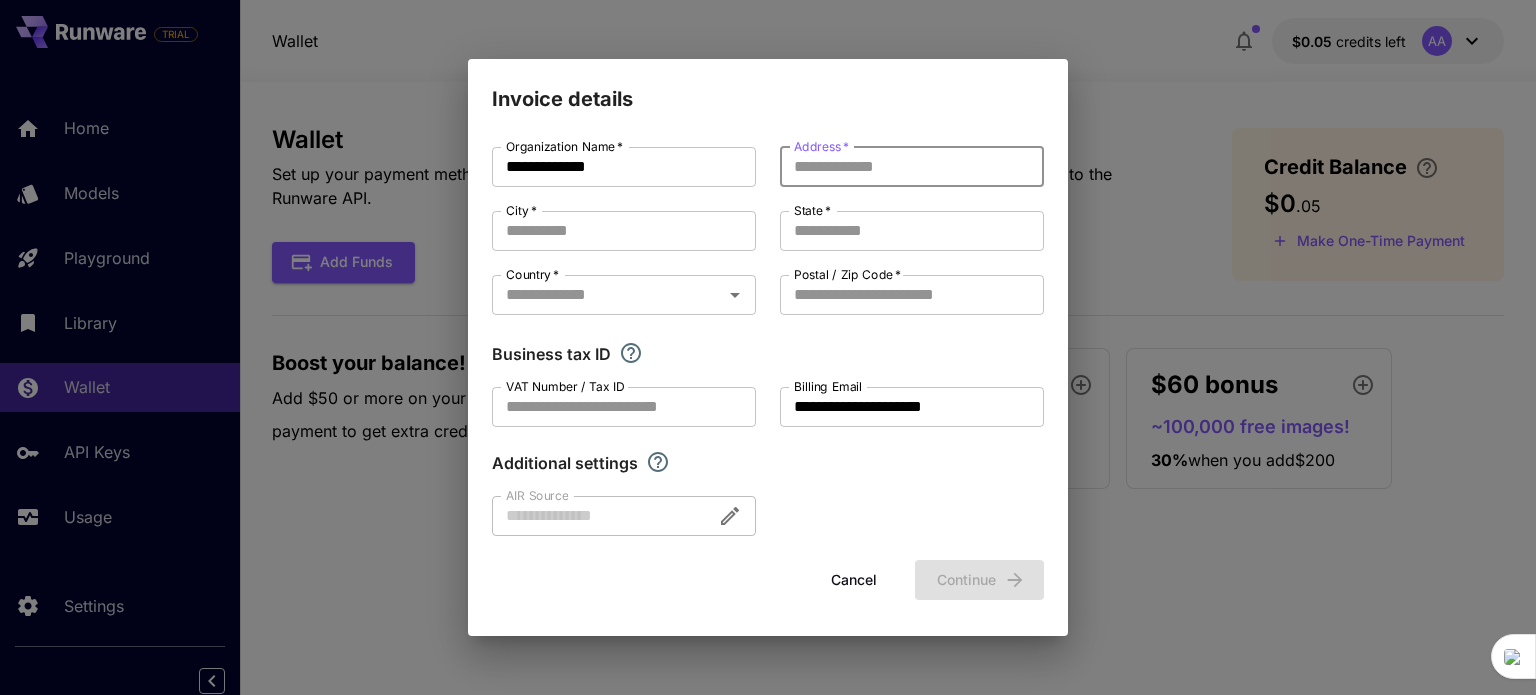 click on "Address   *" at bounding box center [912, 167] 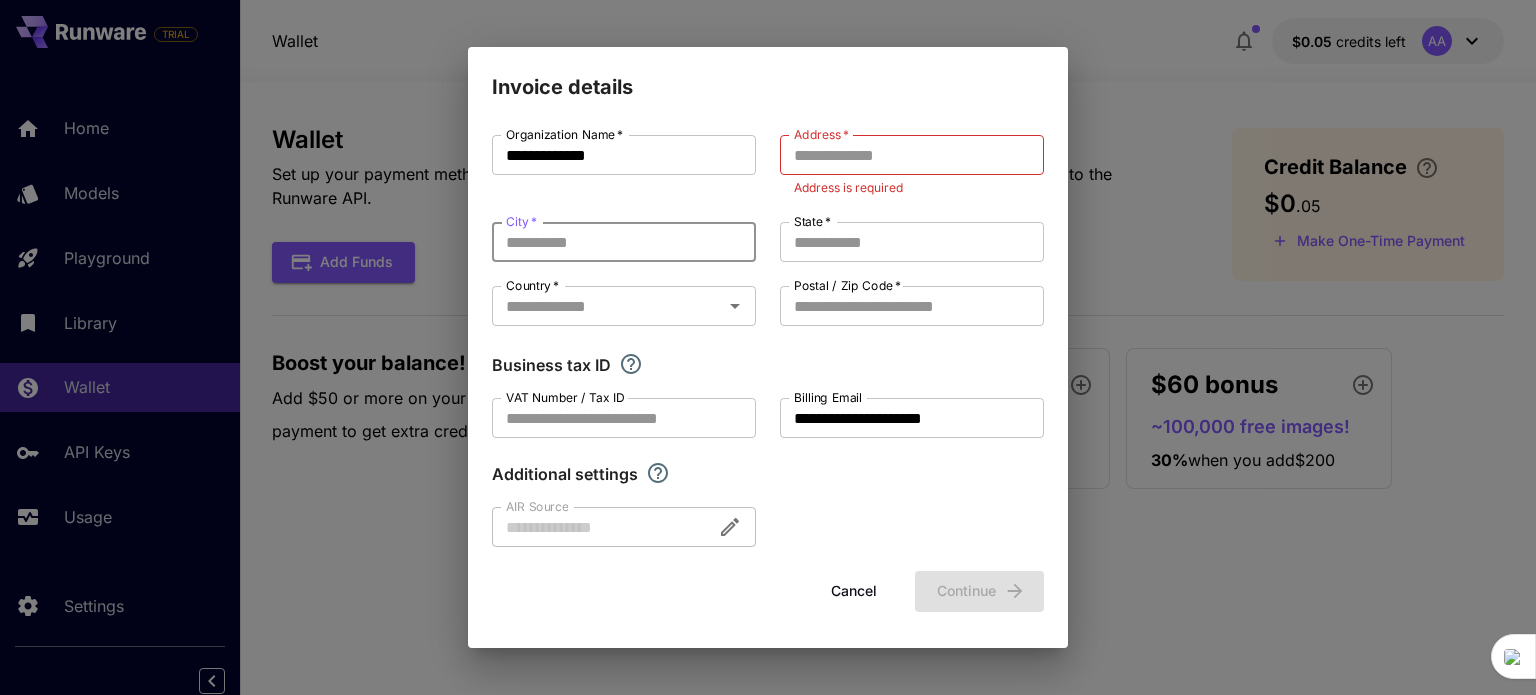 click on "City   *" at bounding box center (624, 242) 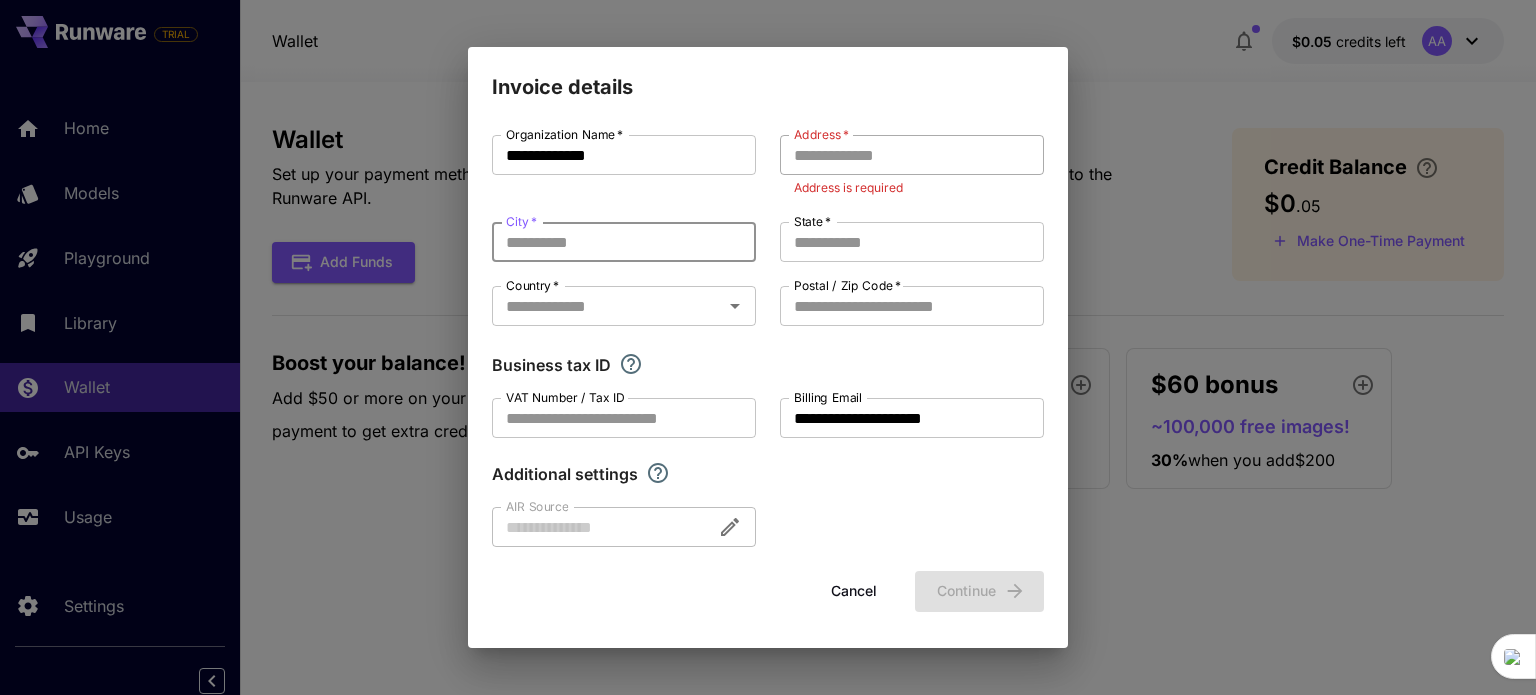 click on "Address   *" at bounding box center (912, 155) 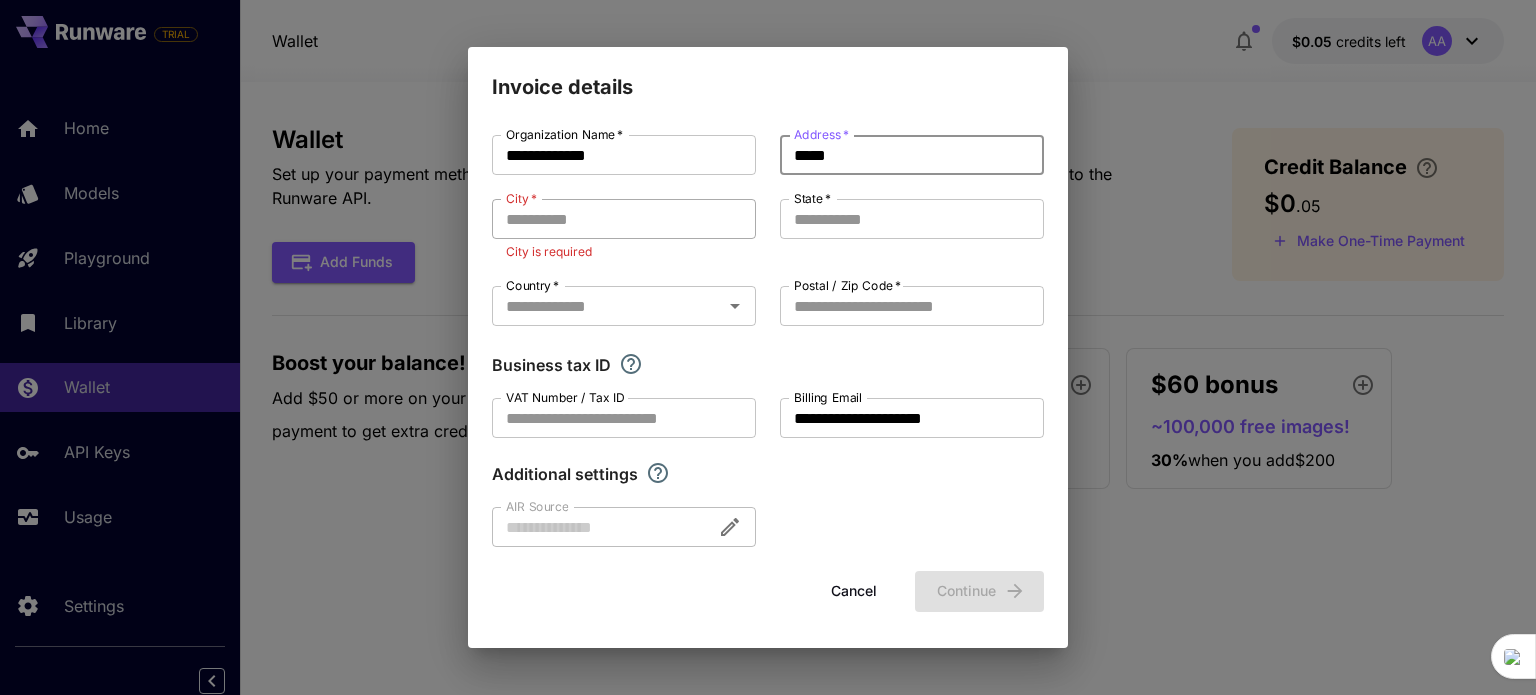 type on "*****" 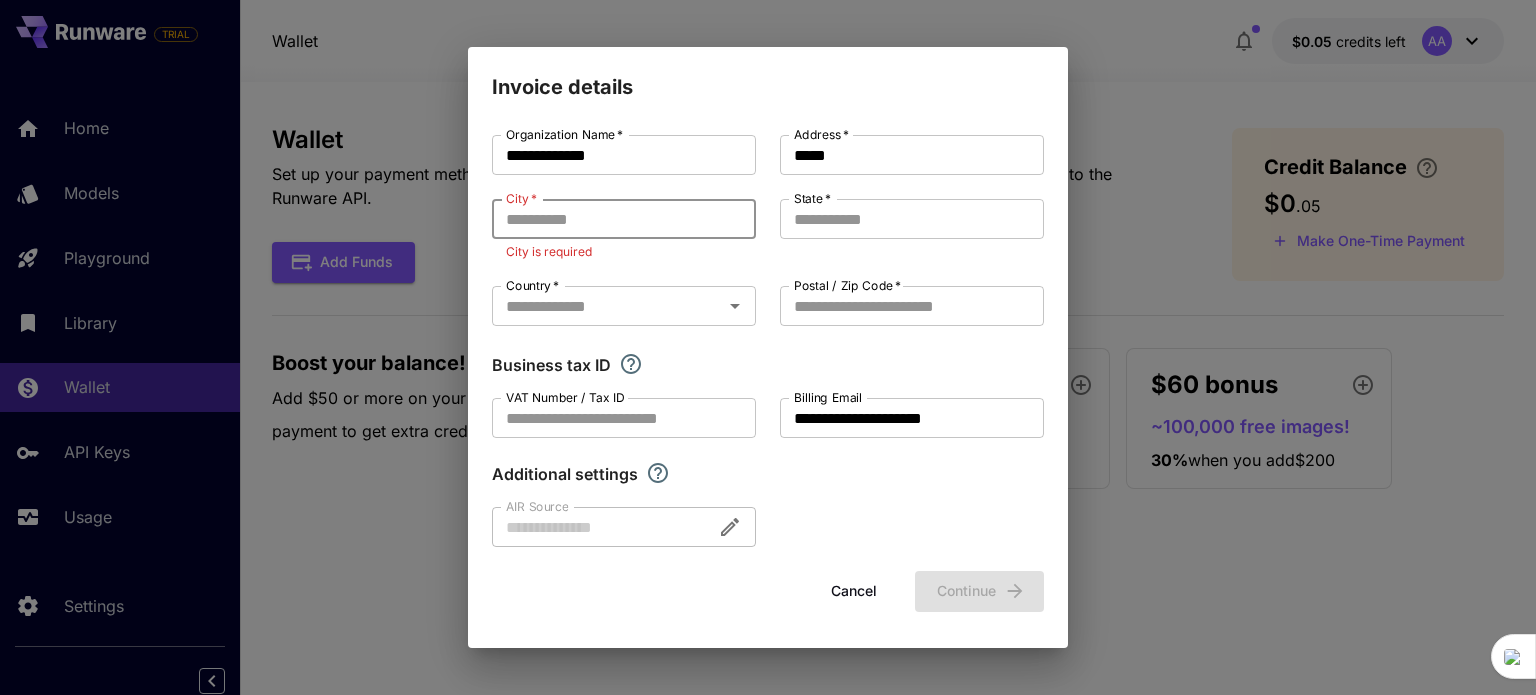 click on "City   *" at bounding box center (624, 219) 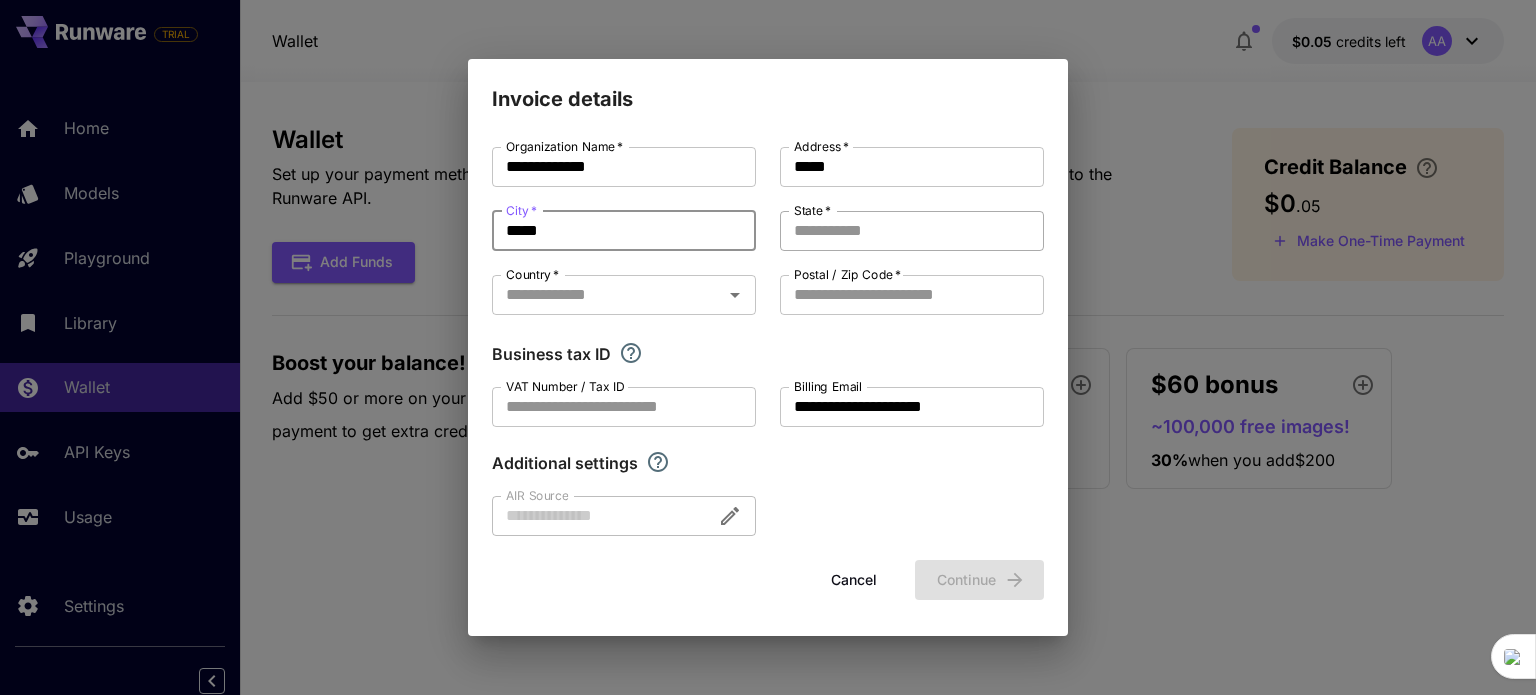 type on "*****" 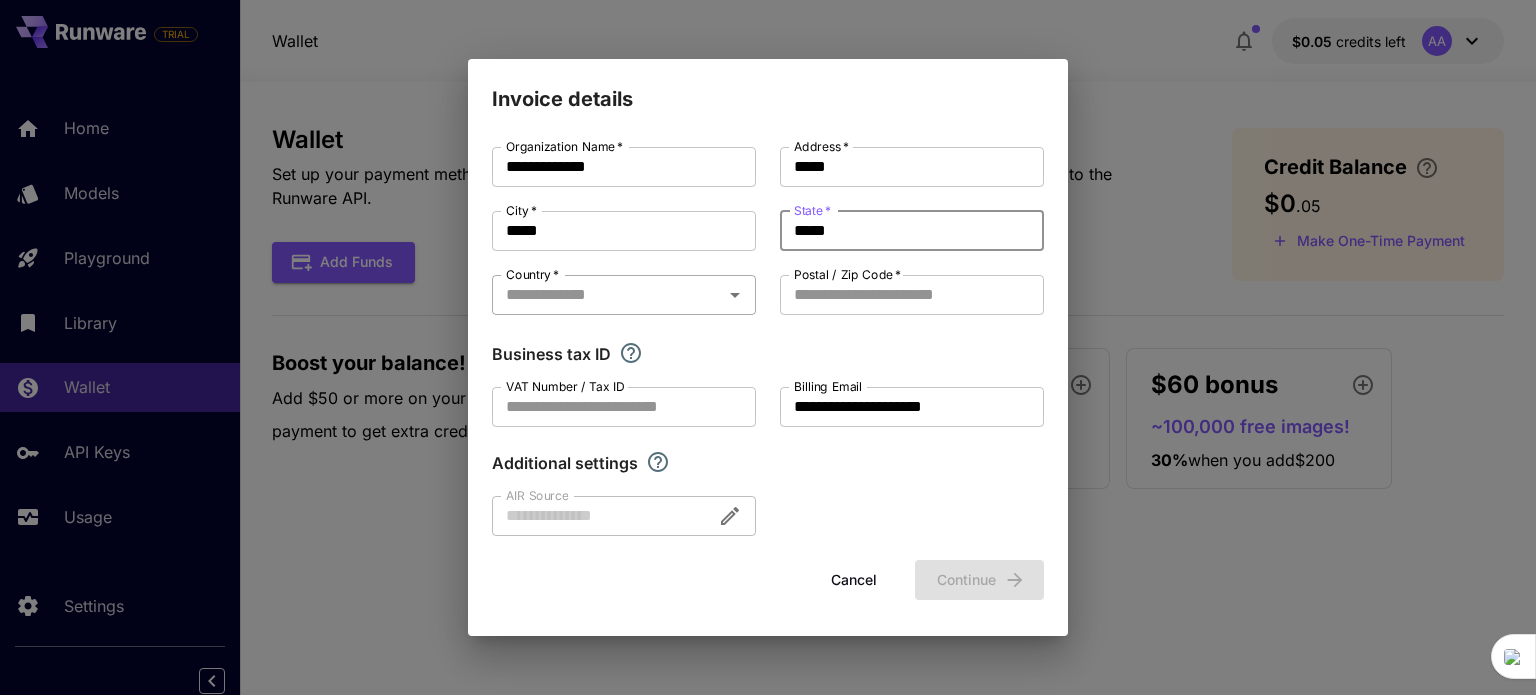 type on "*****" 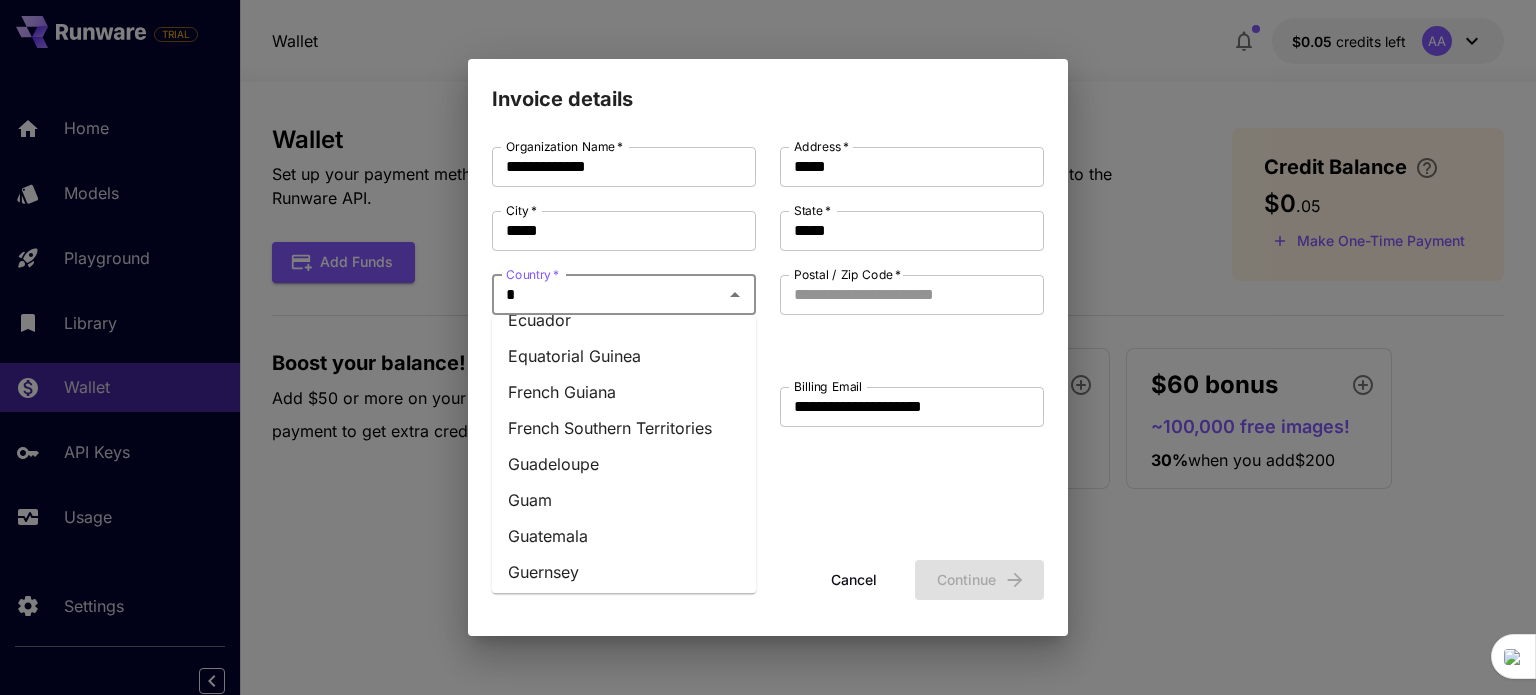 scroll, scrollTop: 1026, scrollLeft: 0, axis: vertical 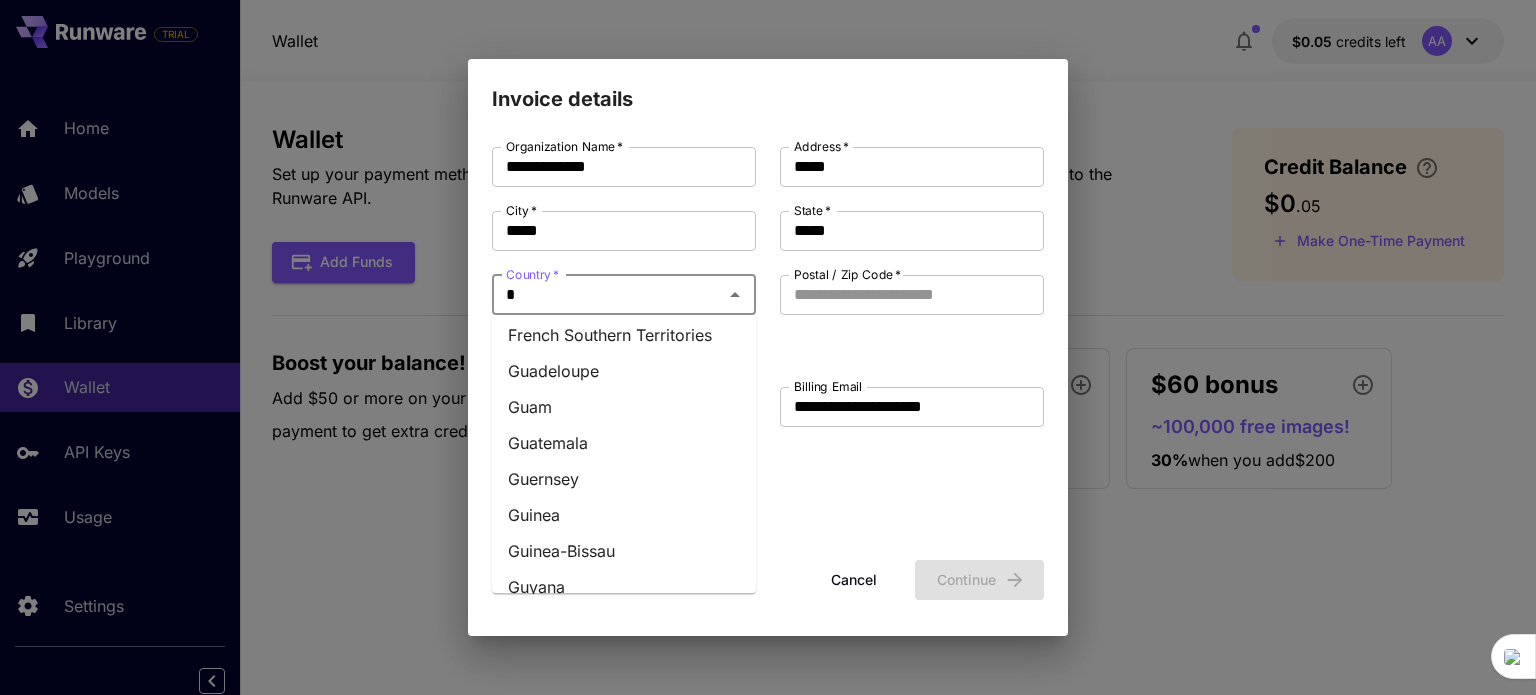 type on "**********" 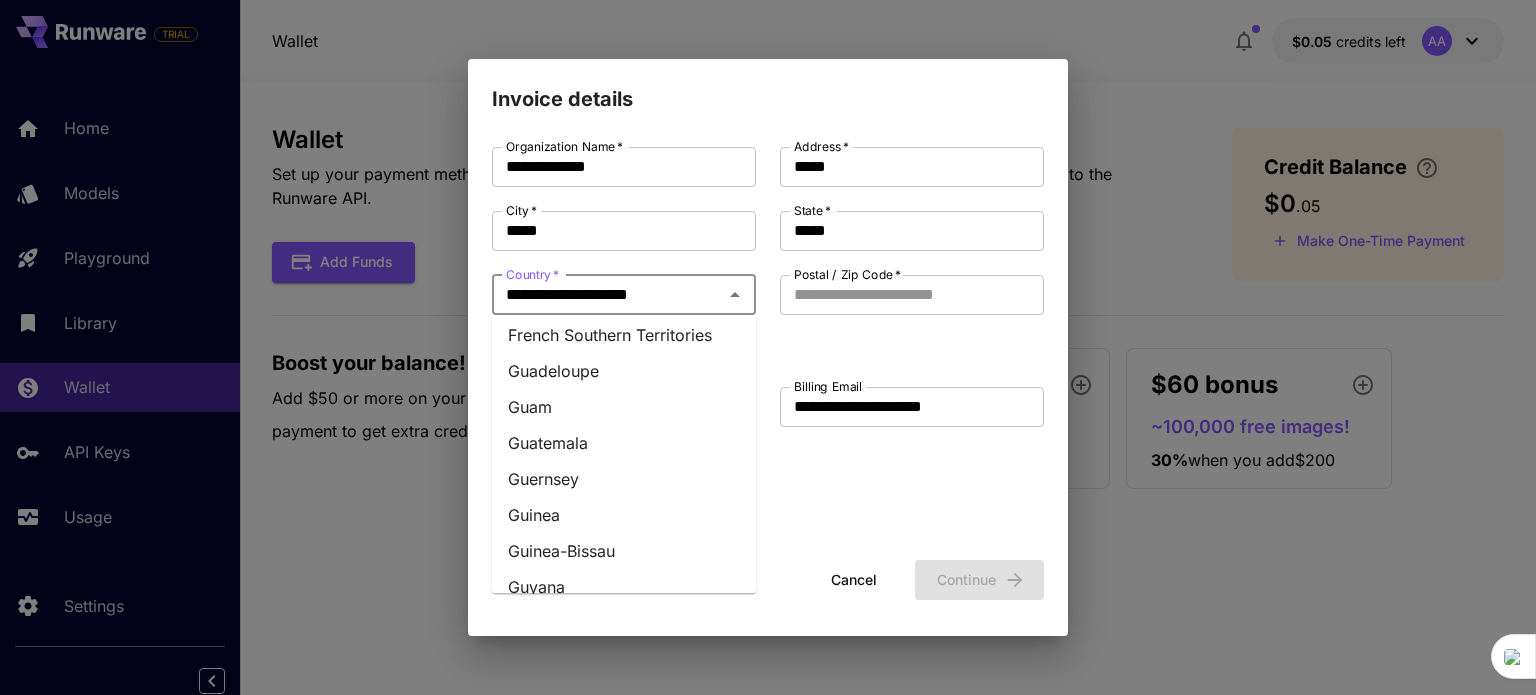 scroll, scrollTop: 0, scrollLeft: 0, axis: both 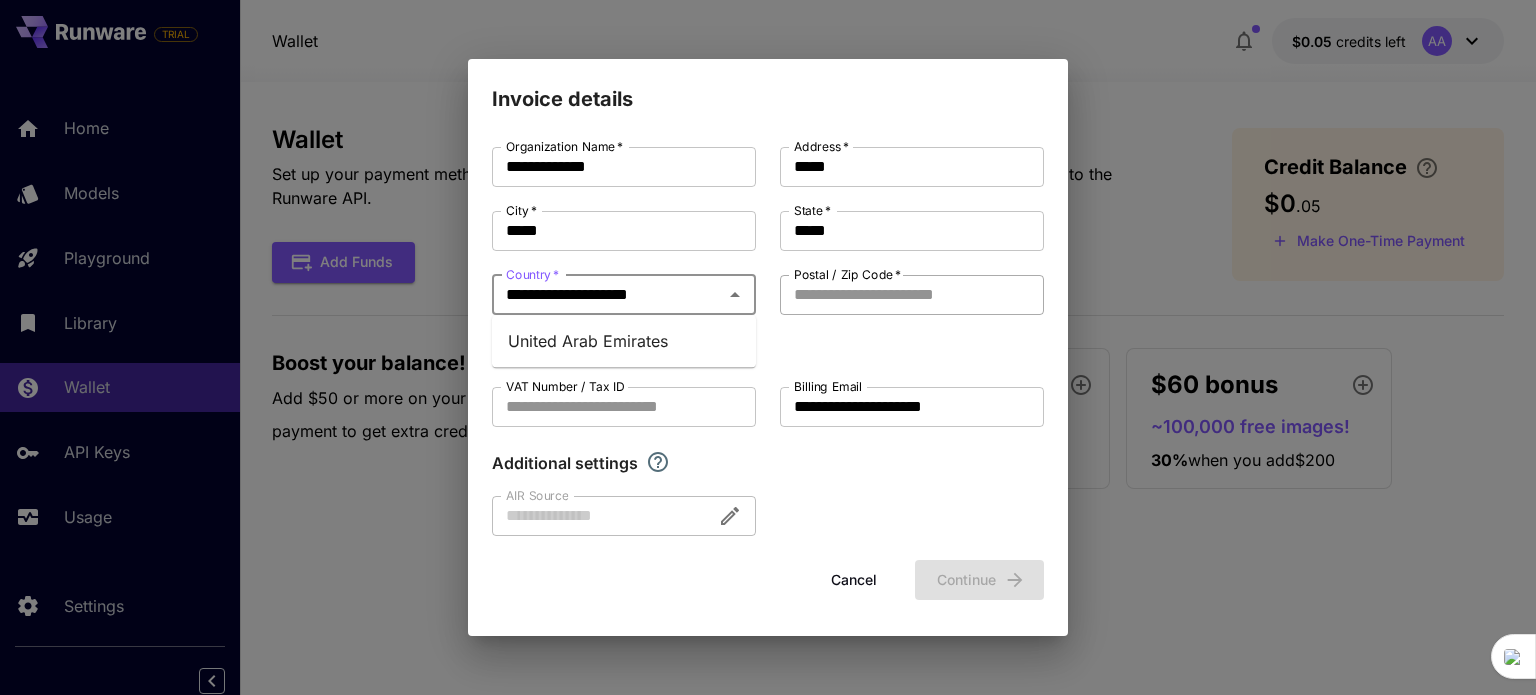 type 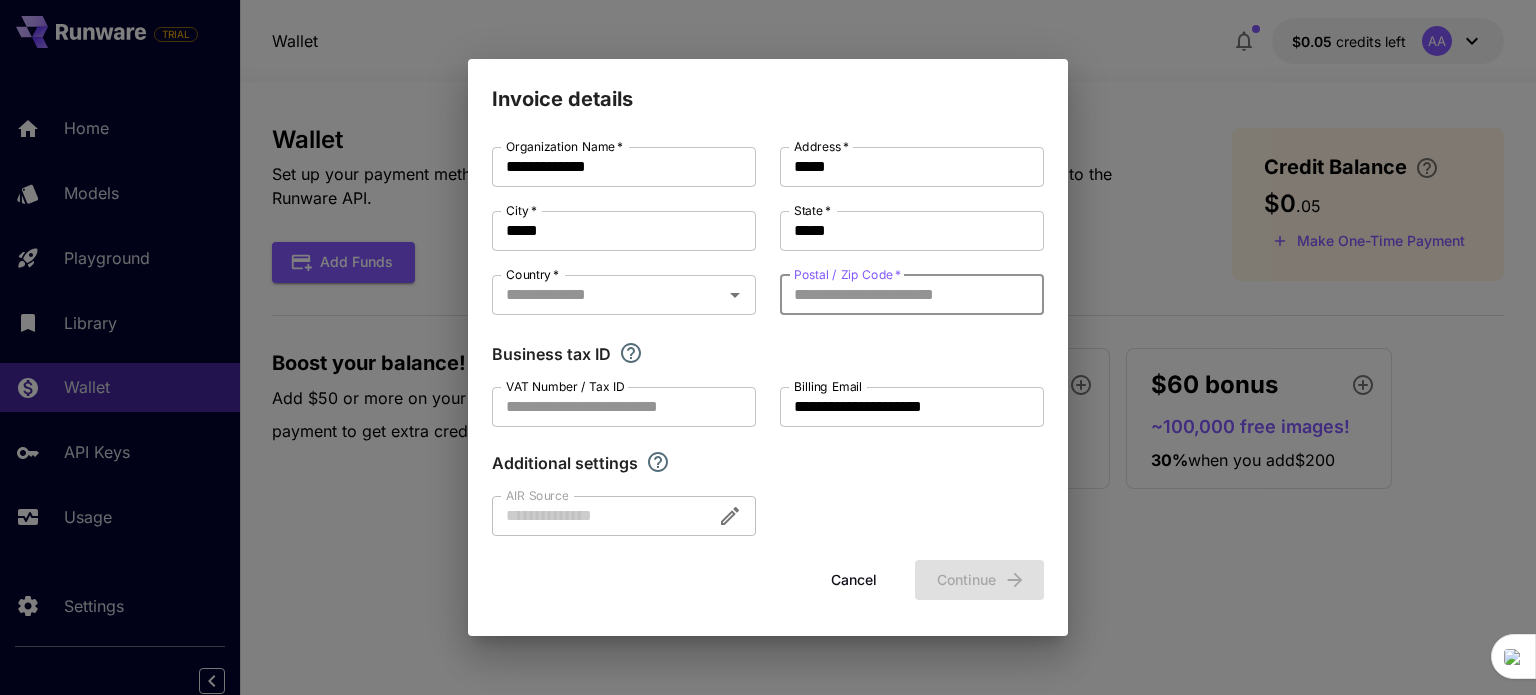 click on "Postal / Zip Code   *" at bounding box center (912, 295) 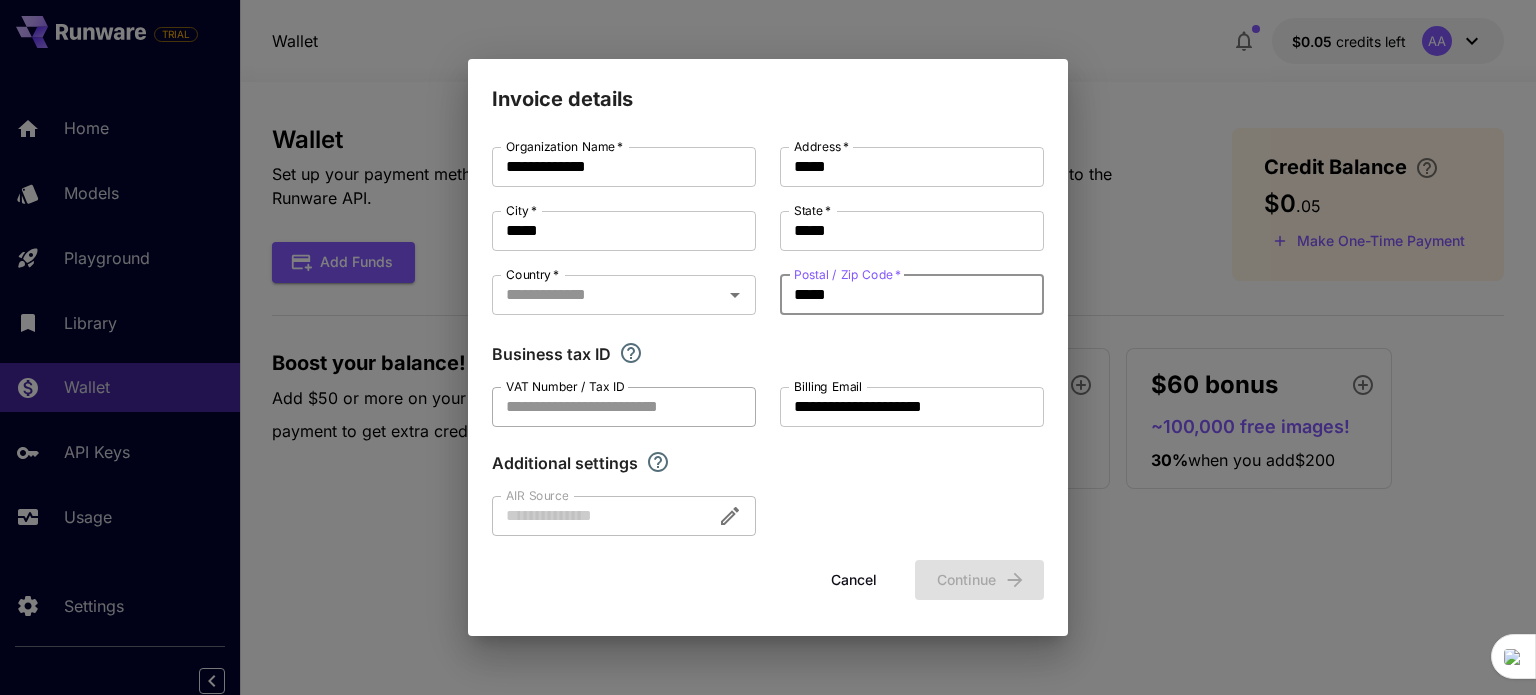 type on "*****" 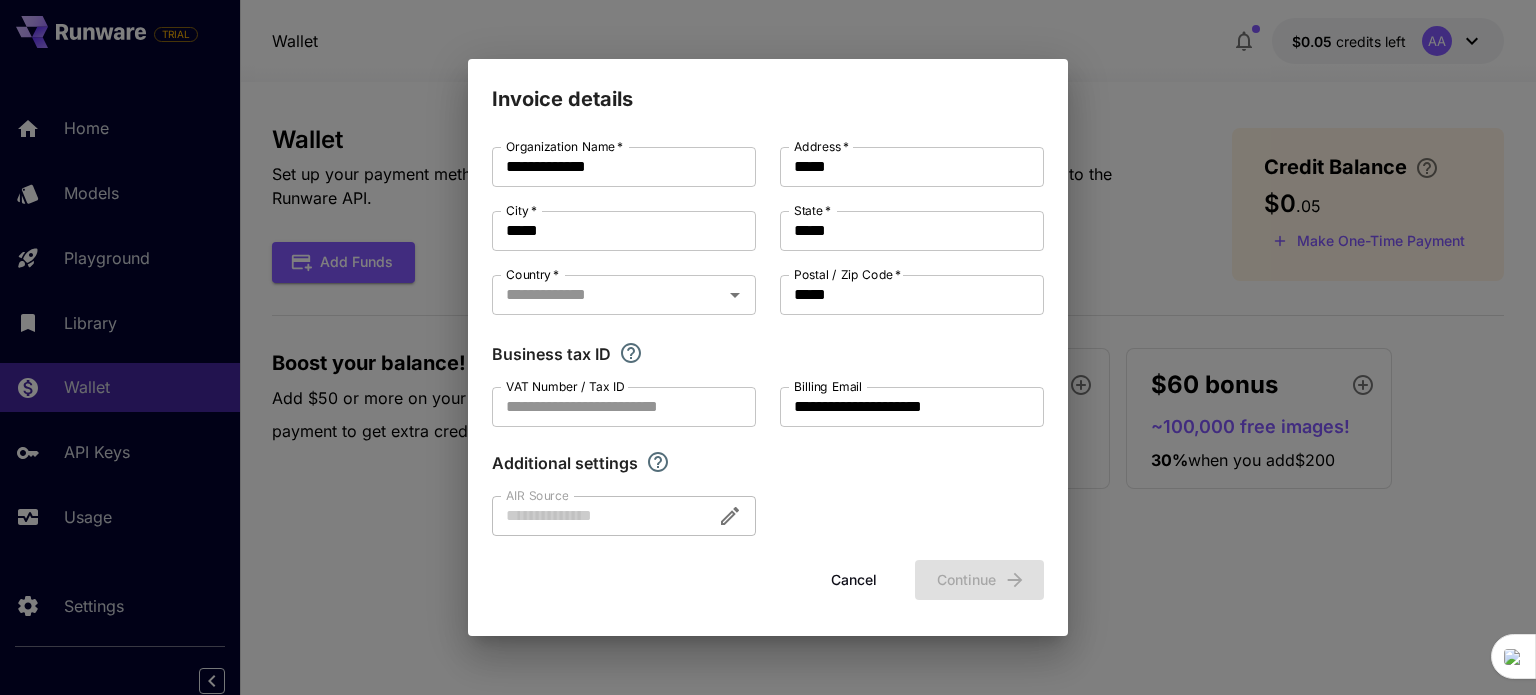 click at bounding box center (624, 516) 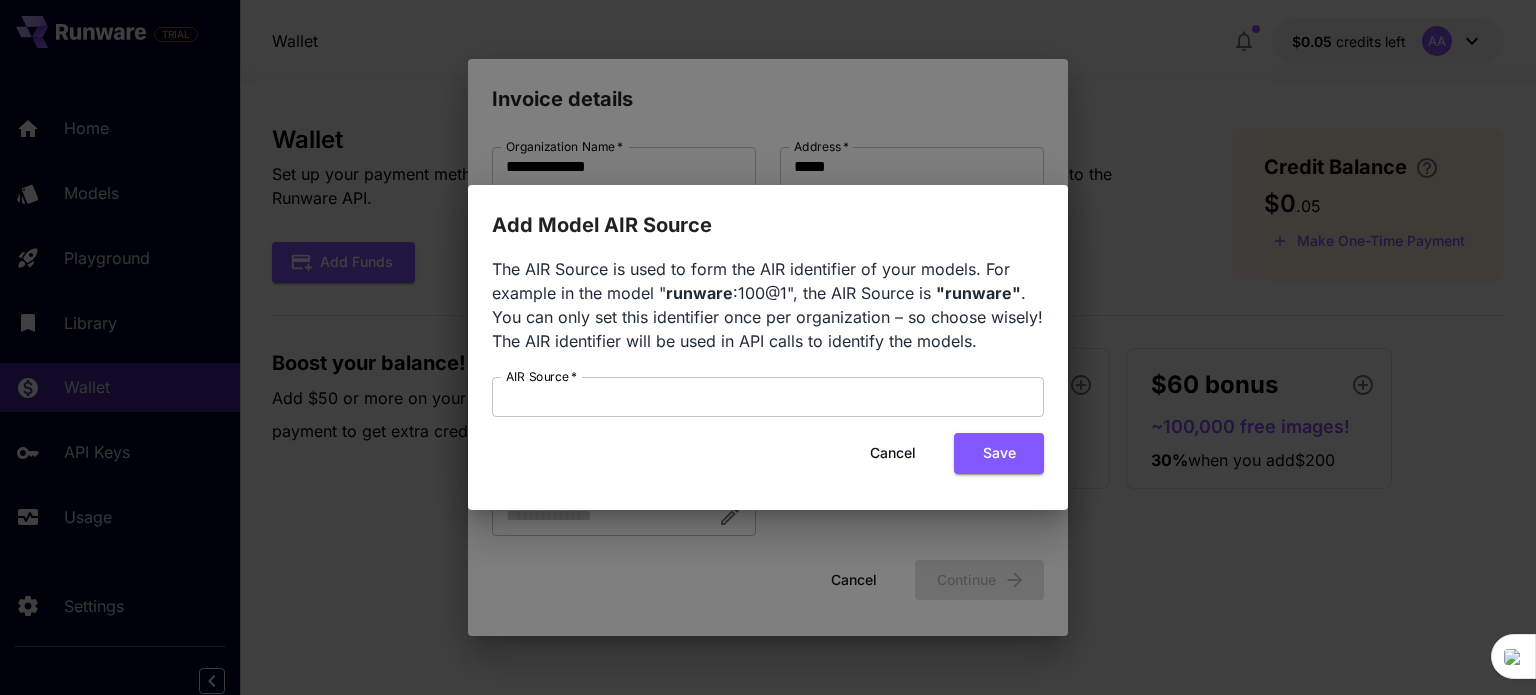 click on "Cancel" at bounding box center (893, 453) 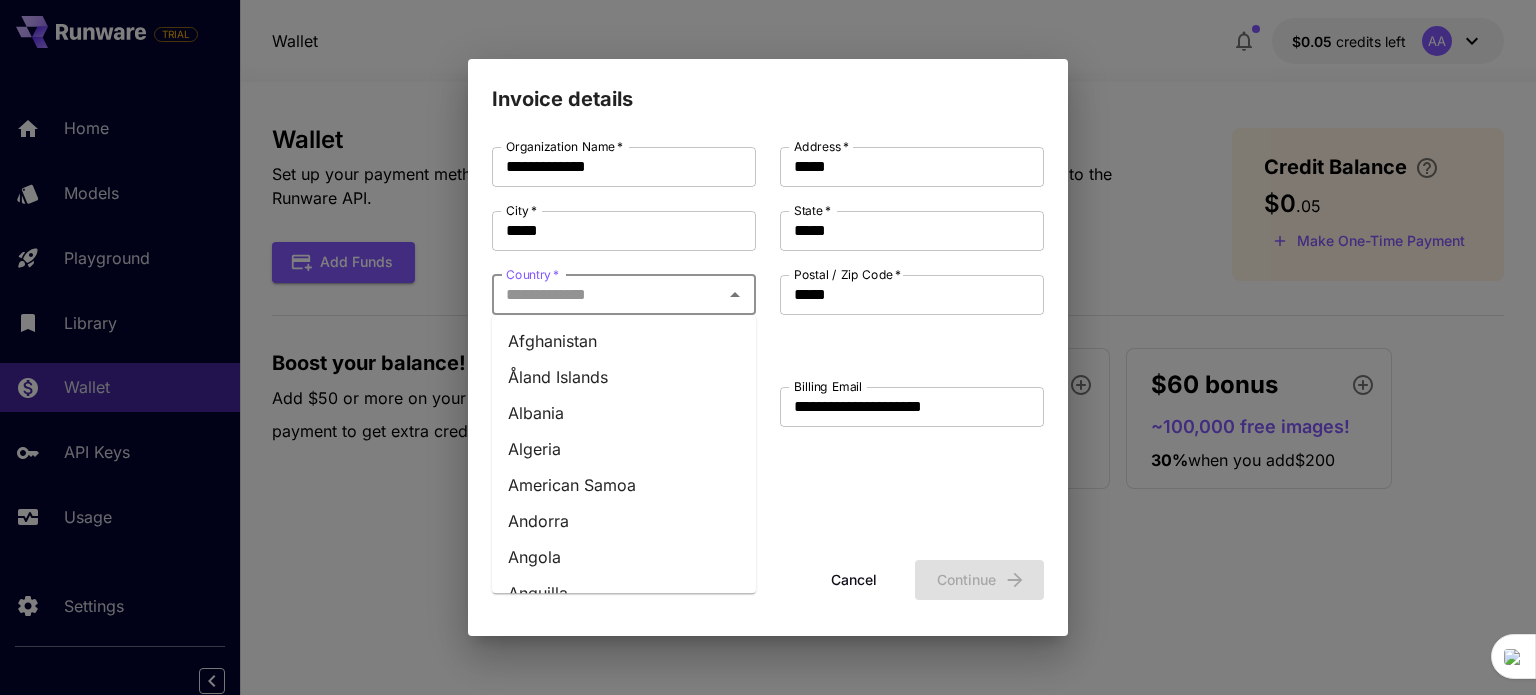 click on "Country   *" at bounding box center (607, 295) 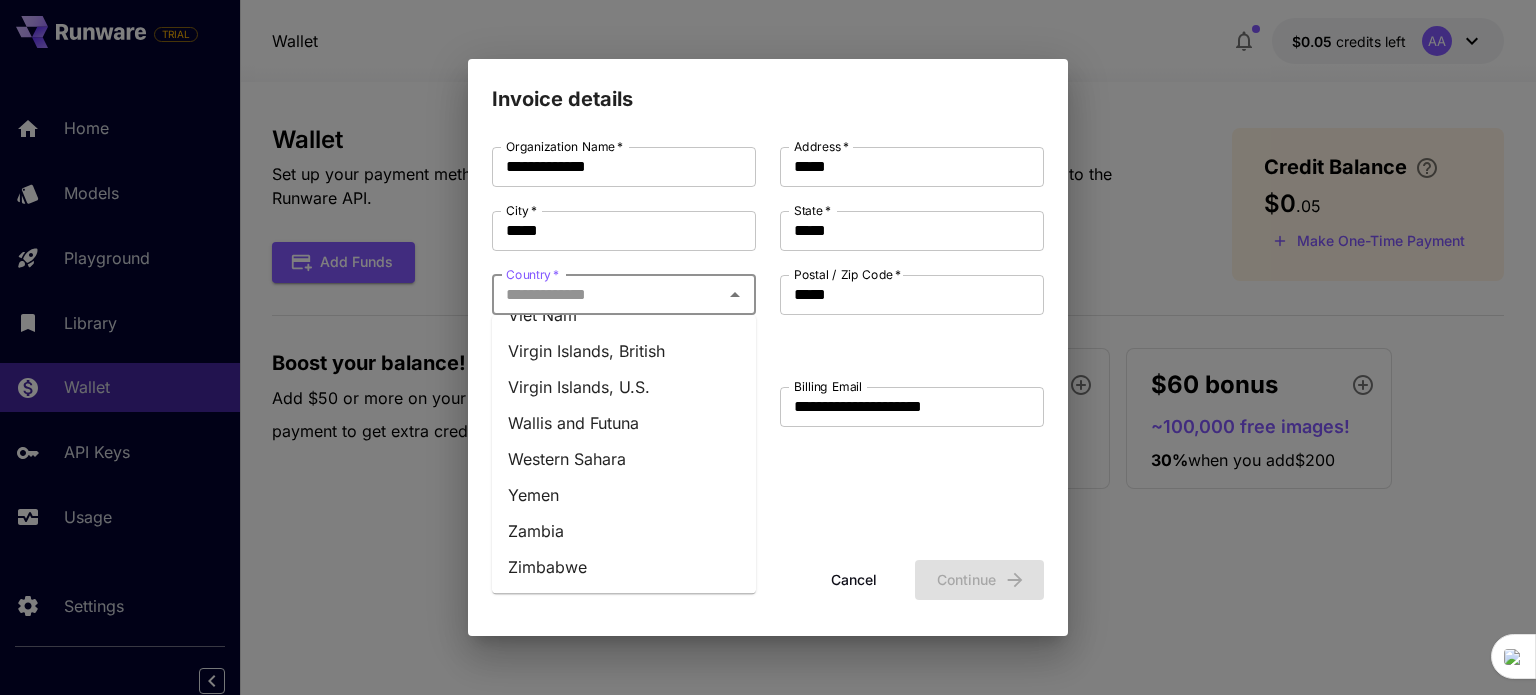 scroll, scrollTop: 8604, scrollLeft: 0, axis: vertical 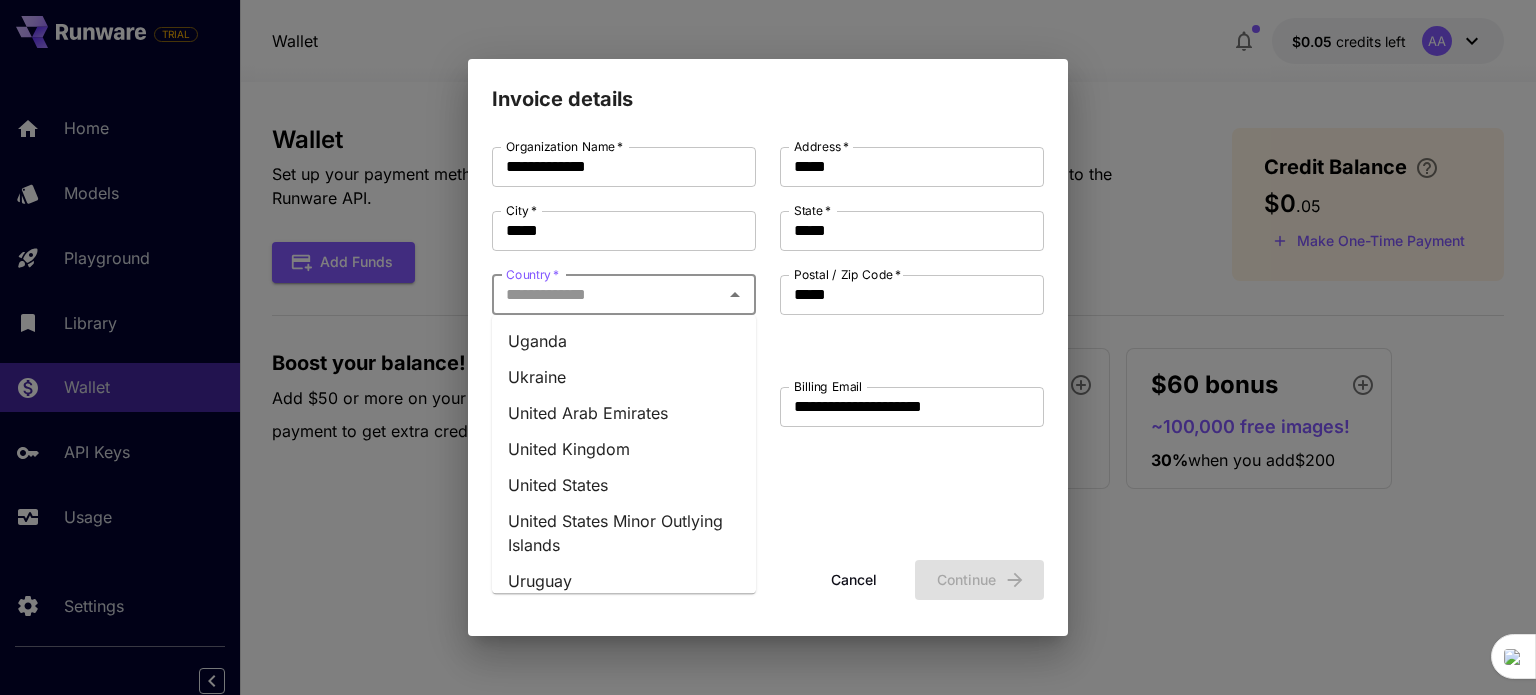 click on "United Arab Emirates" at bounding box center (624, 413) 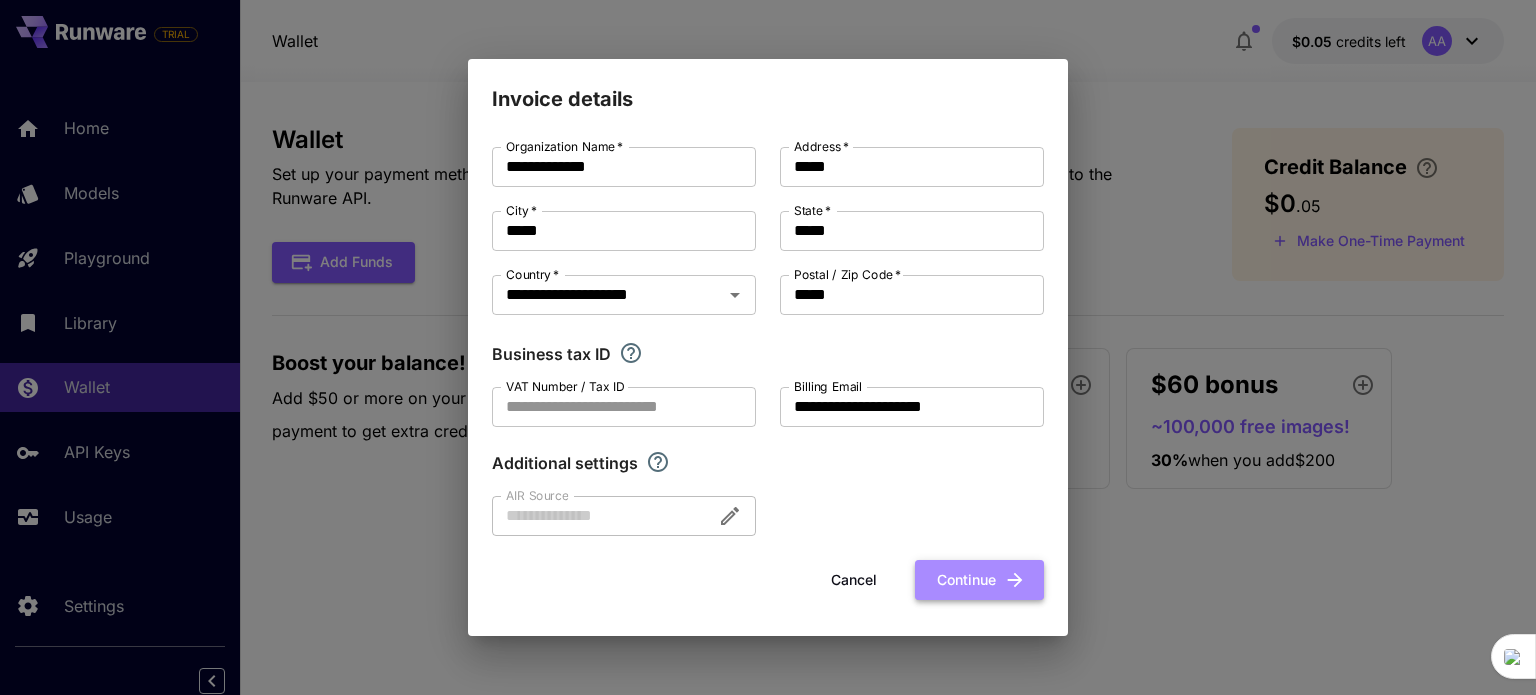 click on "Continue" at bounding box center [979, 580] 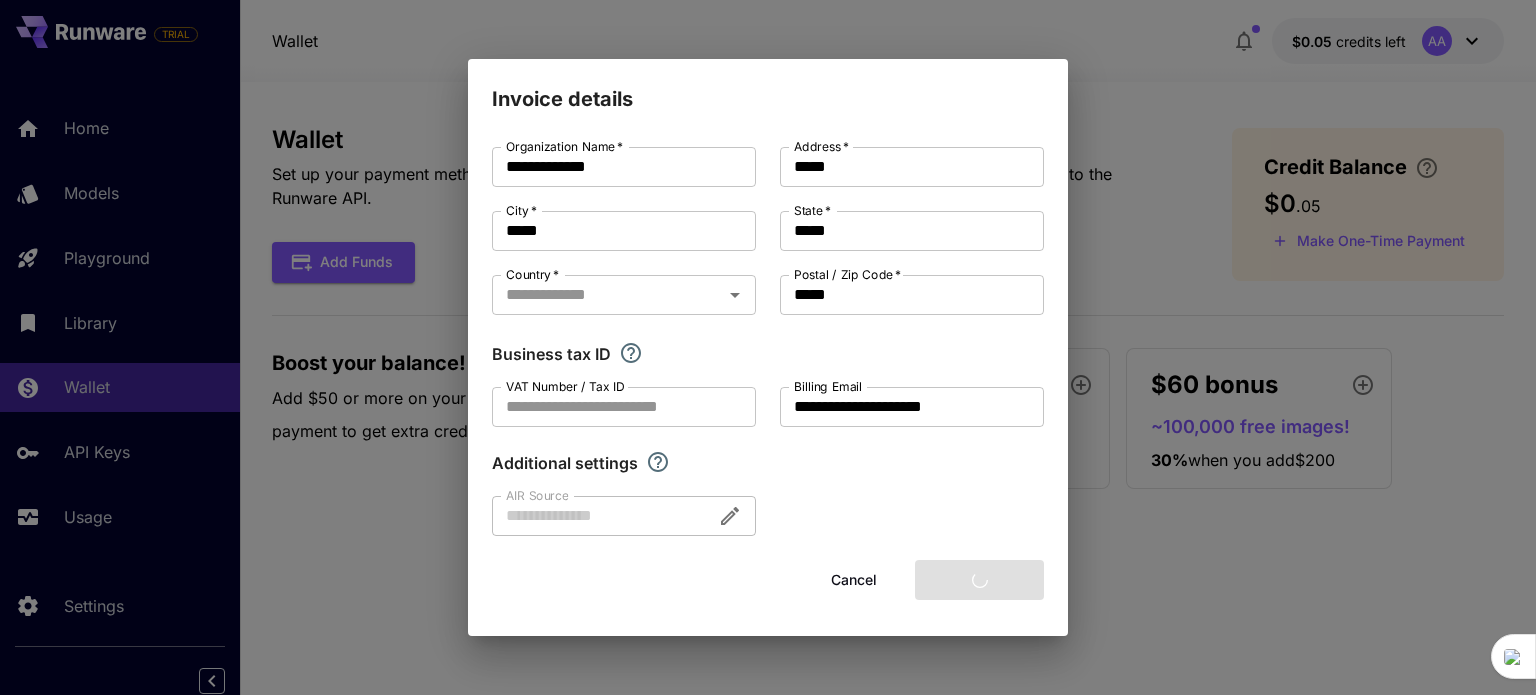 type 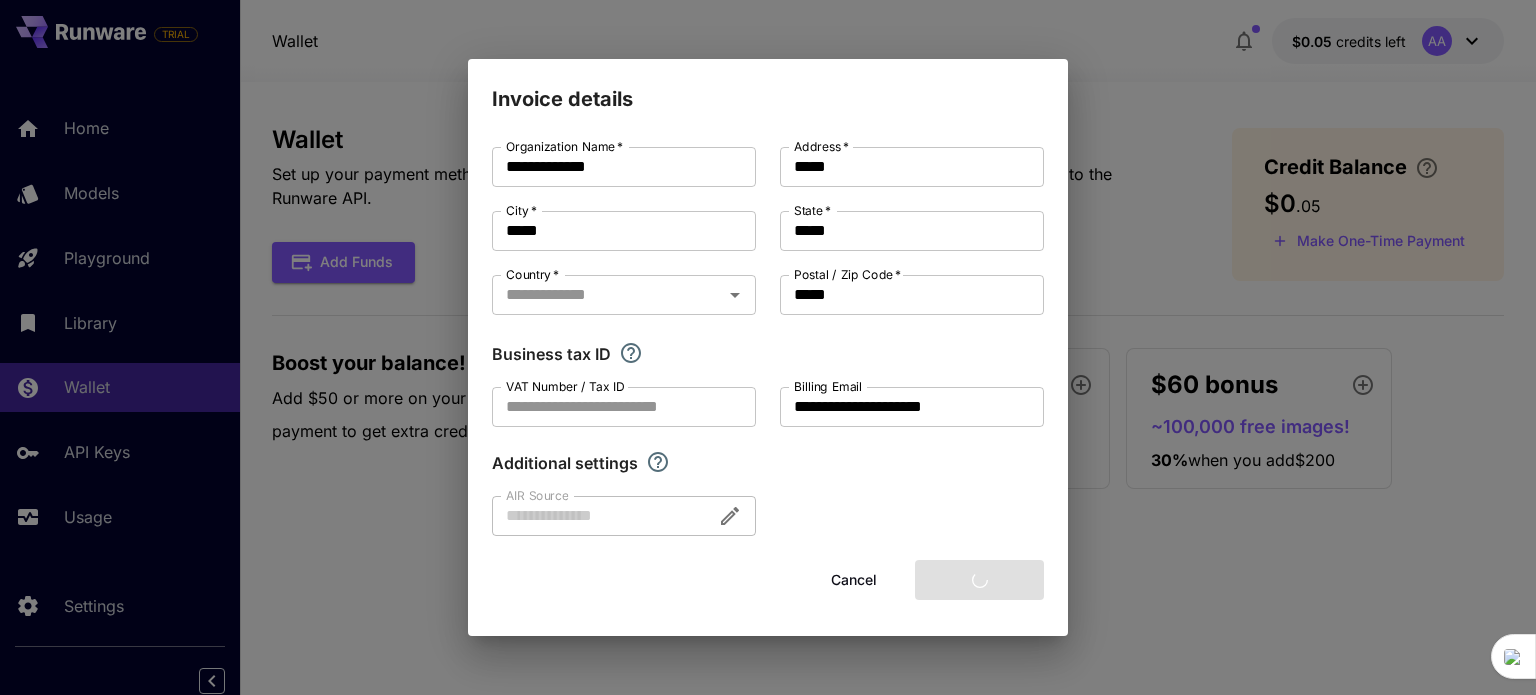 type 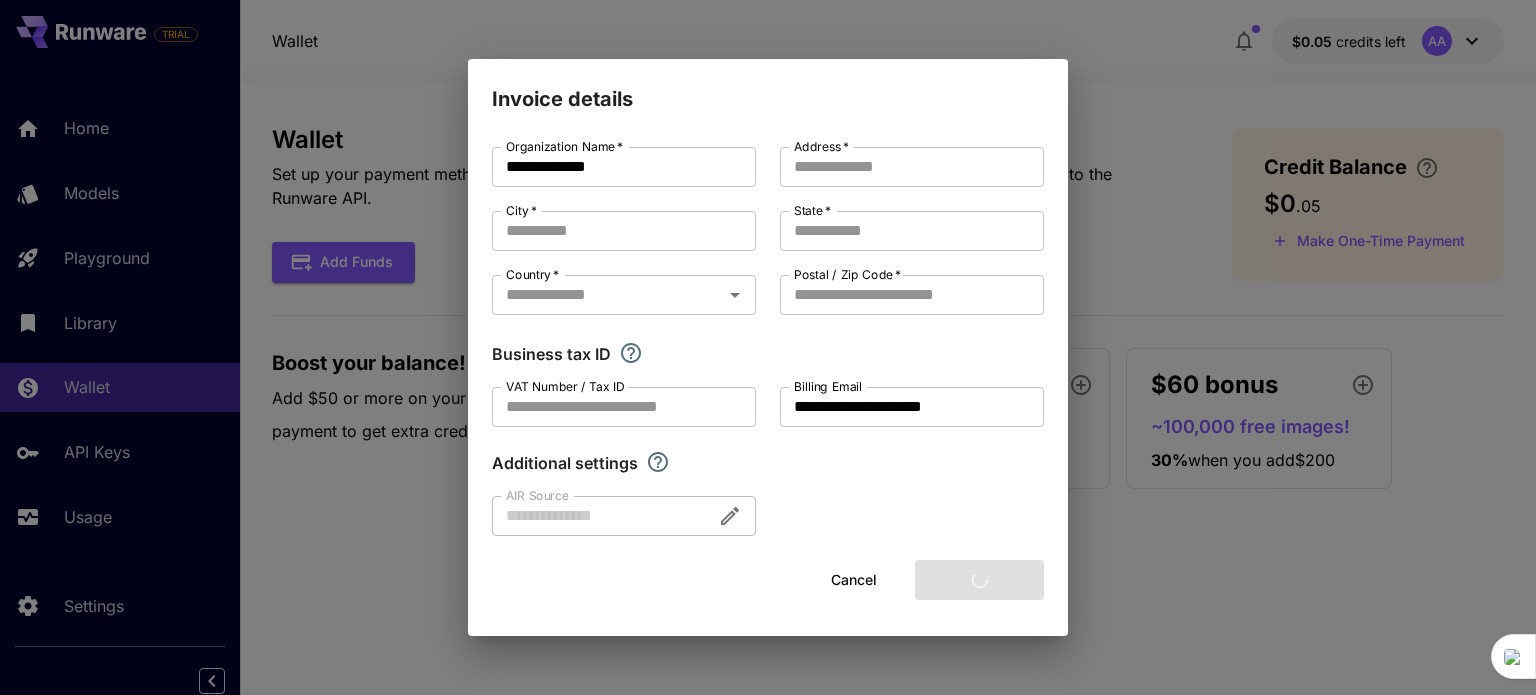 type on "*****" 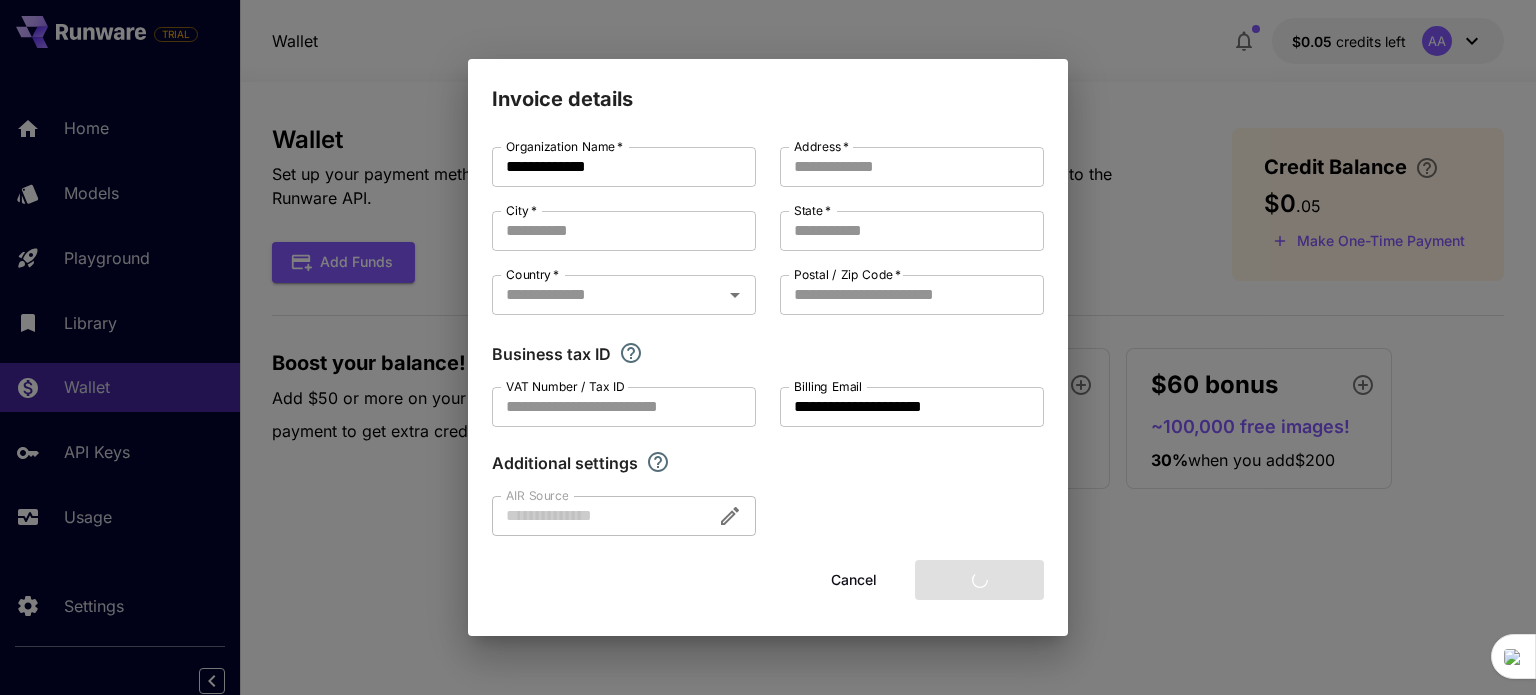 type on "*****" 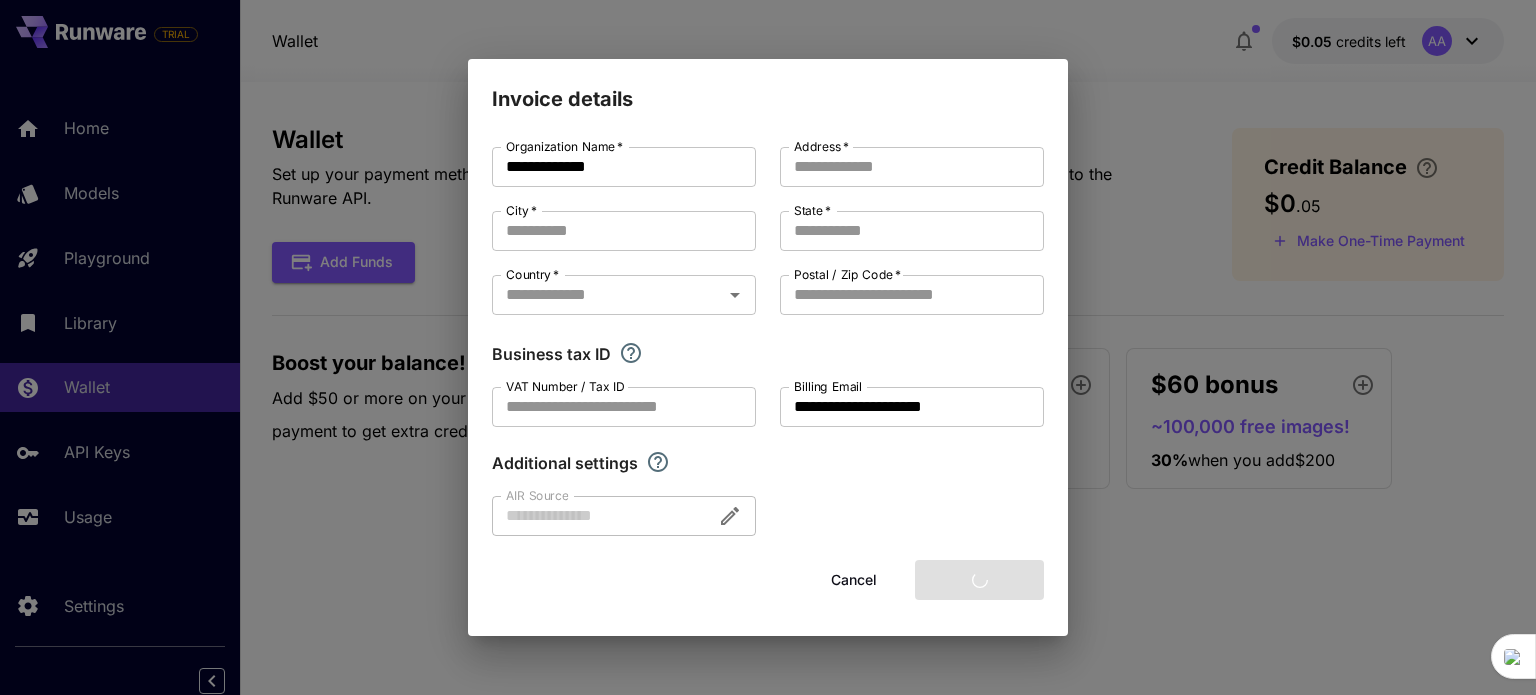 type on "*****" 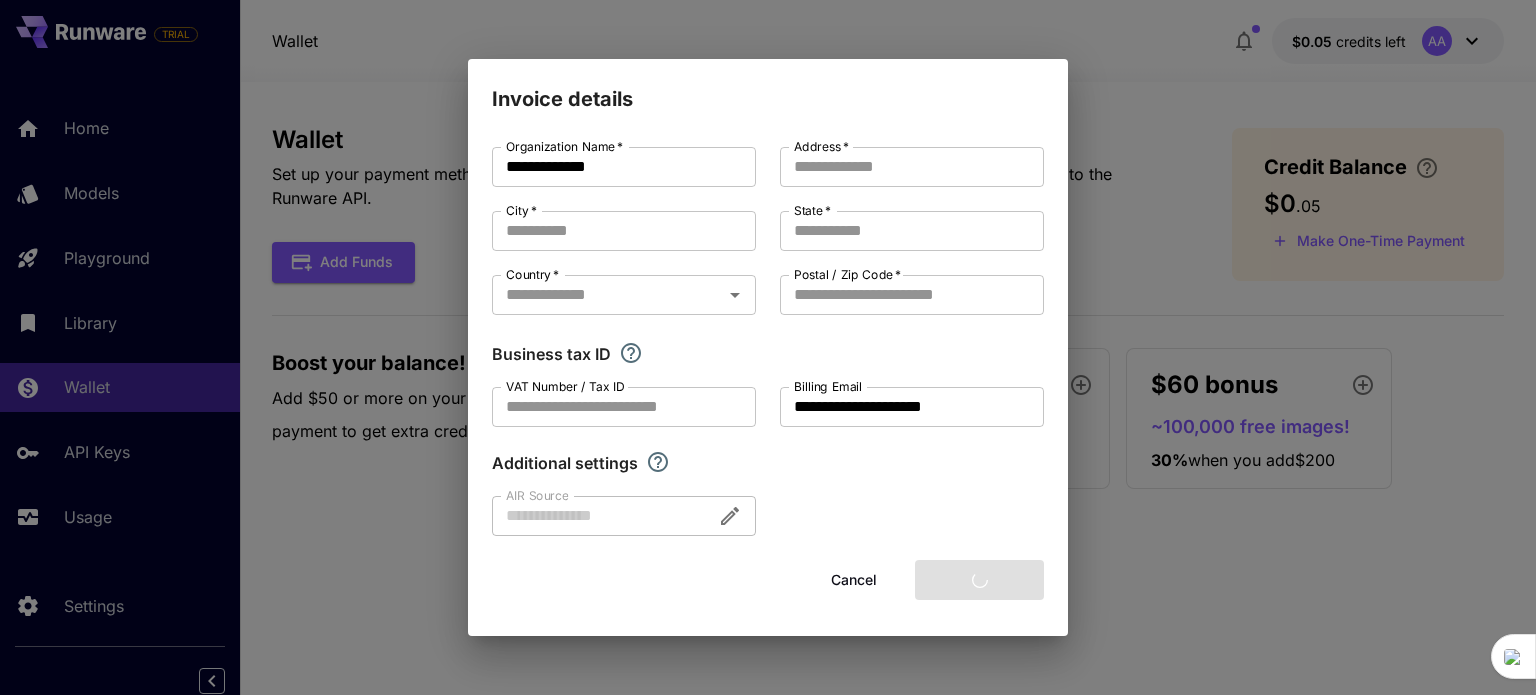 type on "*****" 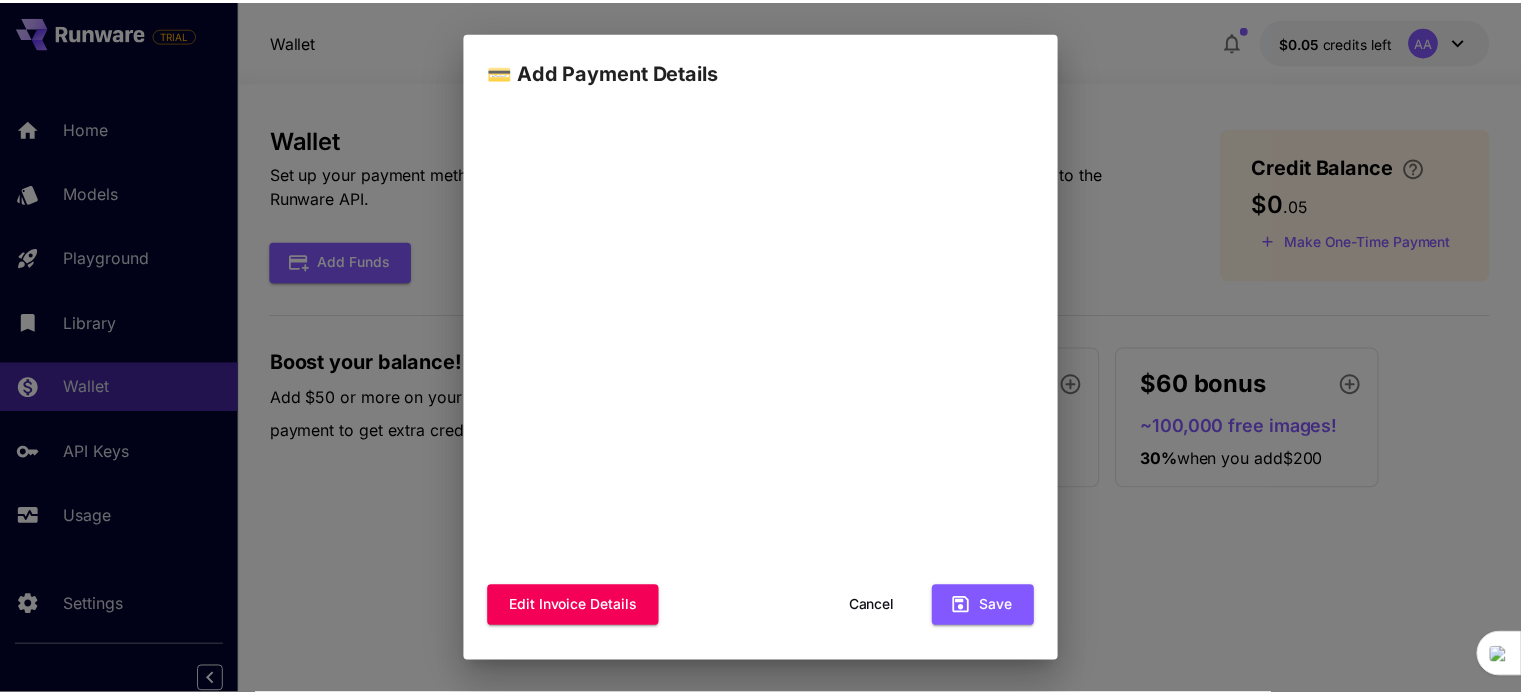 scroll, scrollTop: 224, scrollLeft: 0, axis: vertical 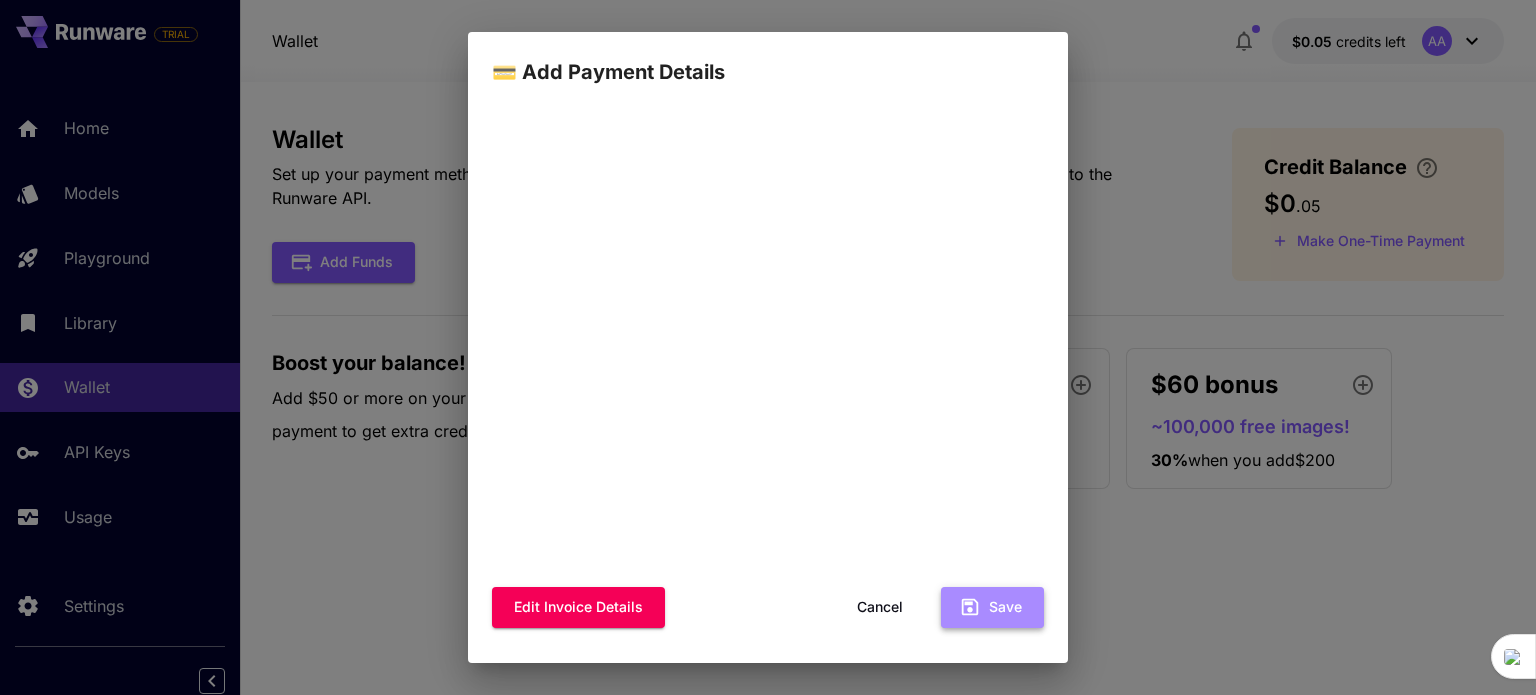 click on "Save" at bounding box center (992, 607) 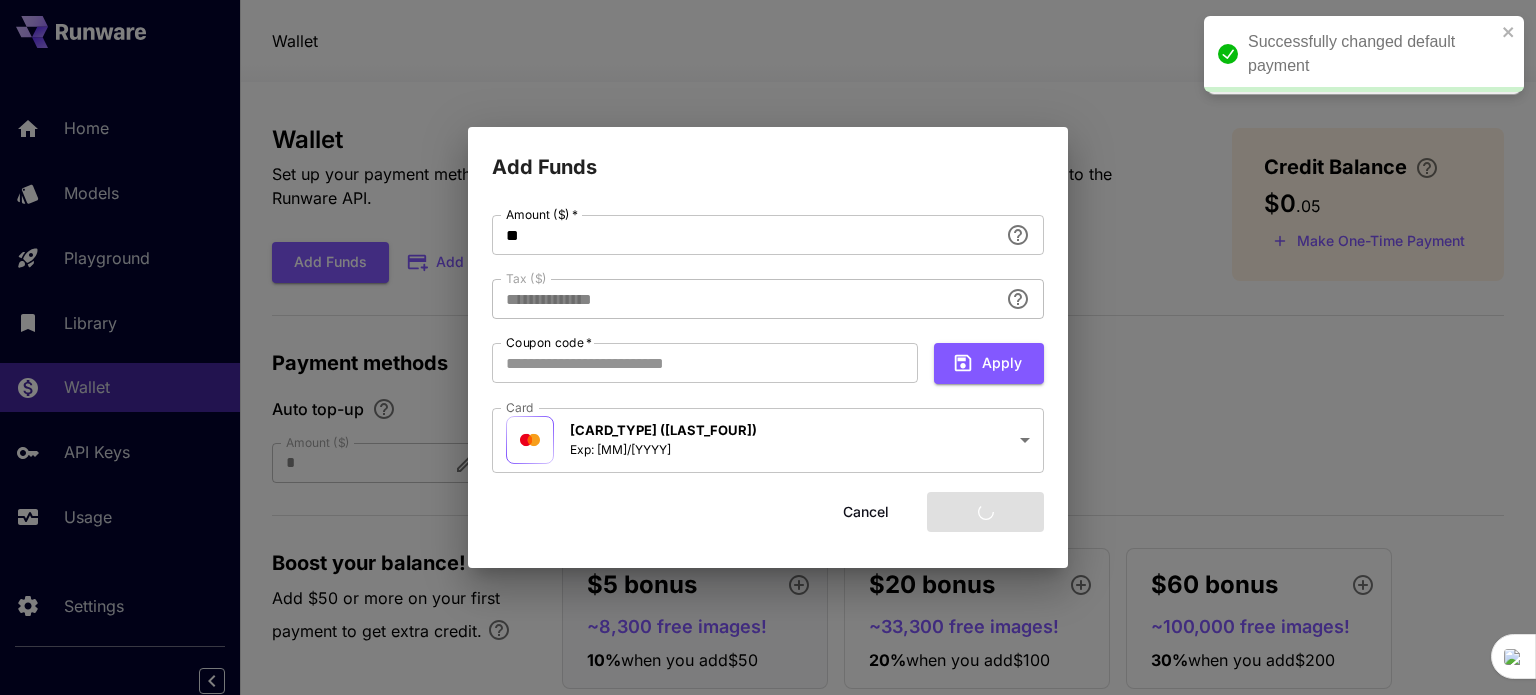 type on "****" 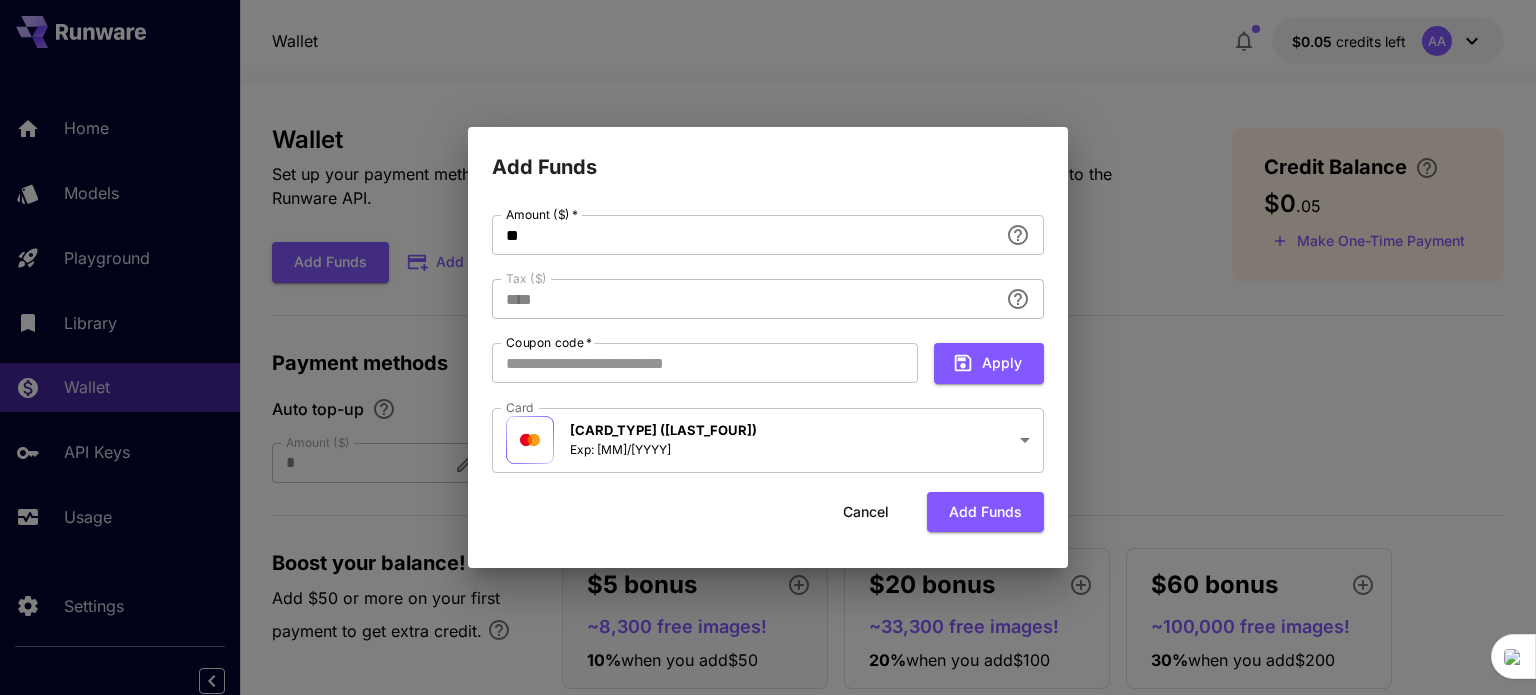 click on "Cancel" at bounding box center [866, 512] 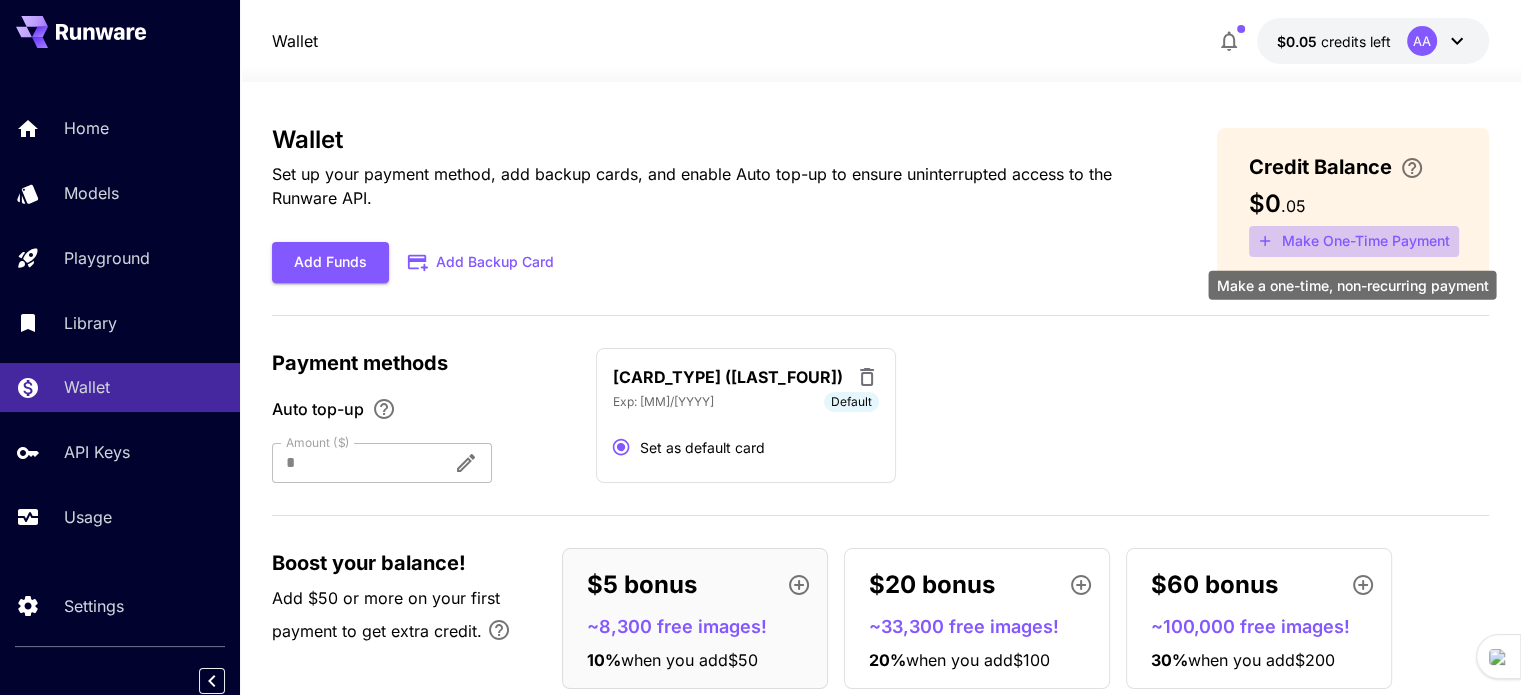 click on "Make One-Time Payment" at bounding box center [1354, 241] 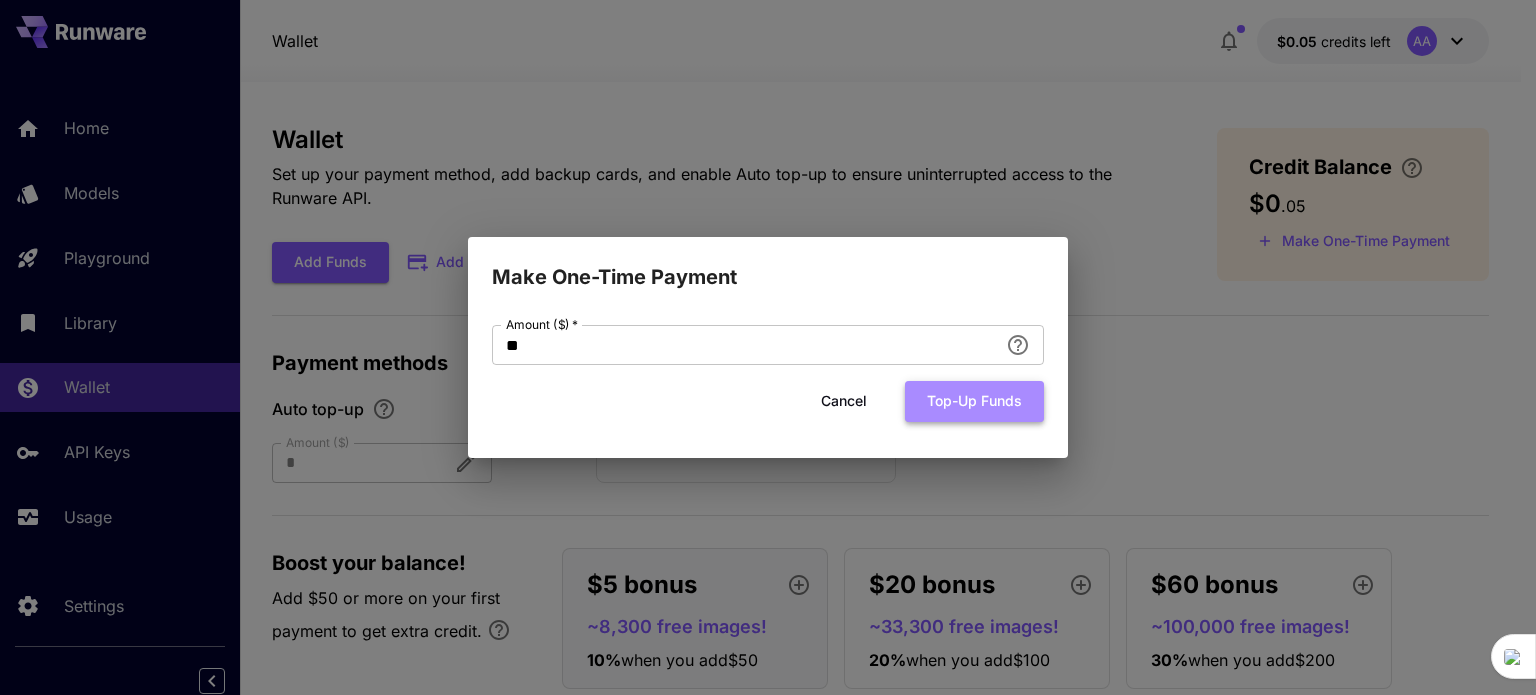 click on "Top-up funds" at bounding box center [974, 401] 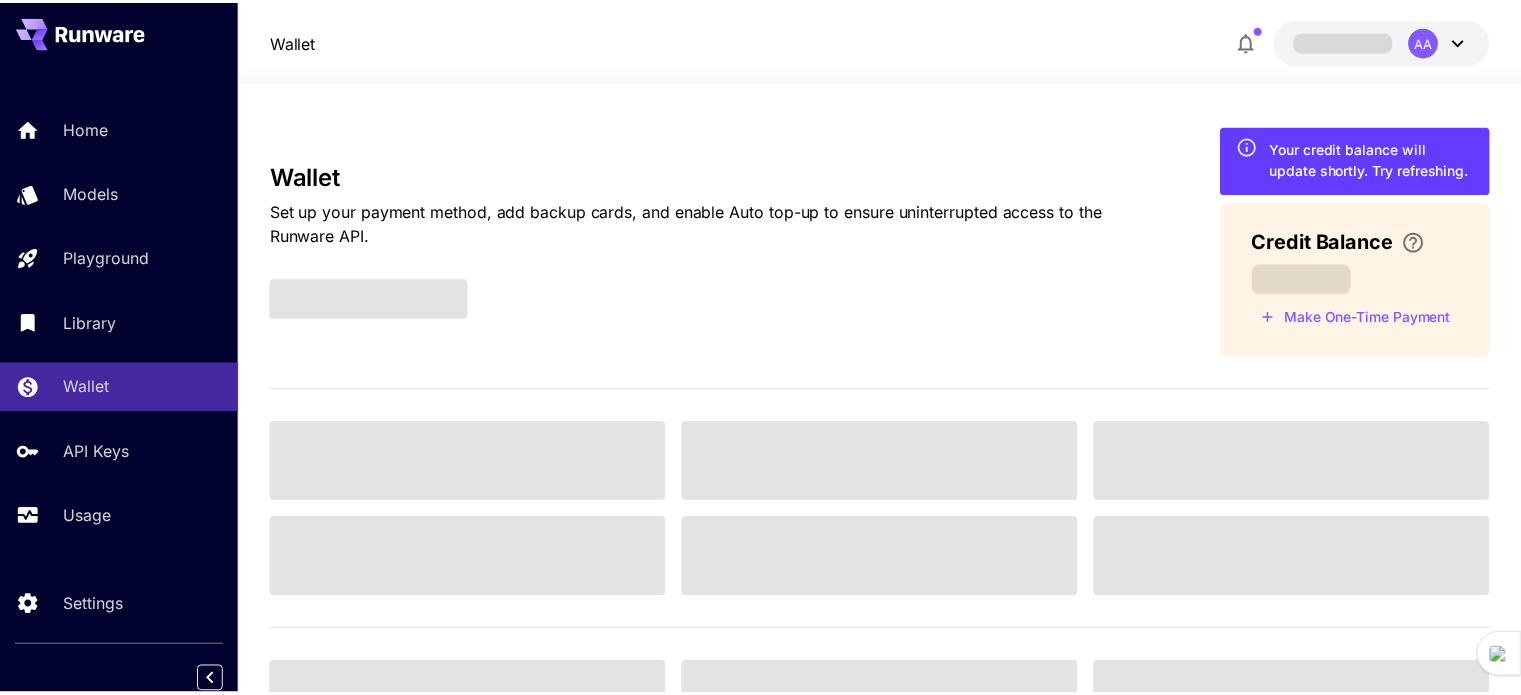 scroll, scrollTop: 0, scrollLeft: 0, axis: both 